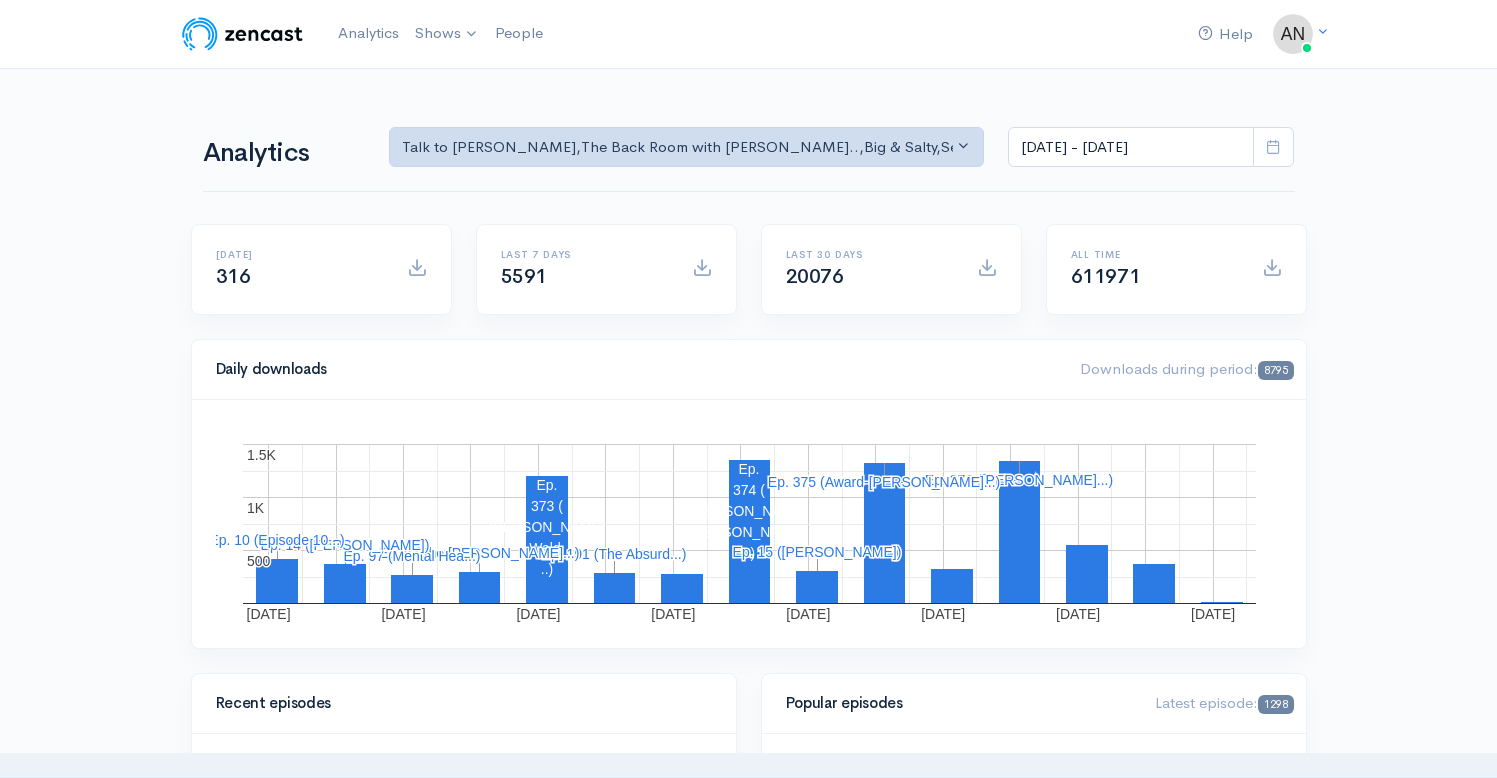 scroll, scrollTop: 0, scrollLeft: 0, axis: both 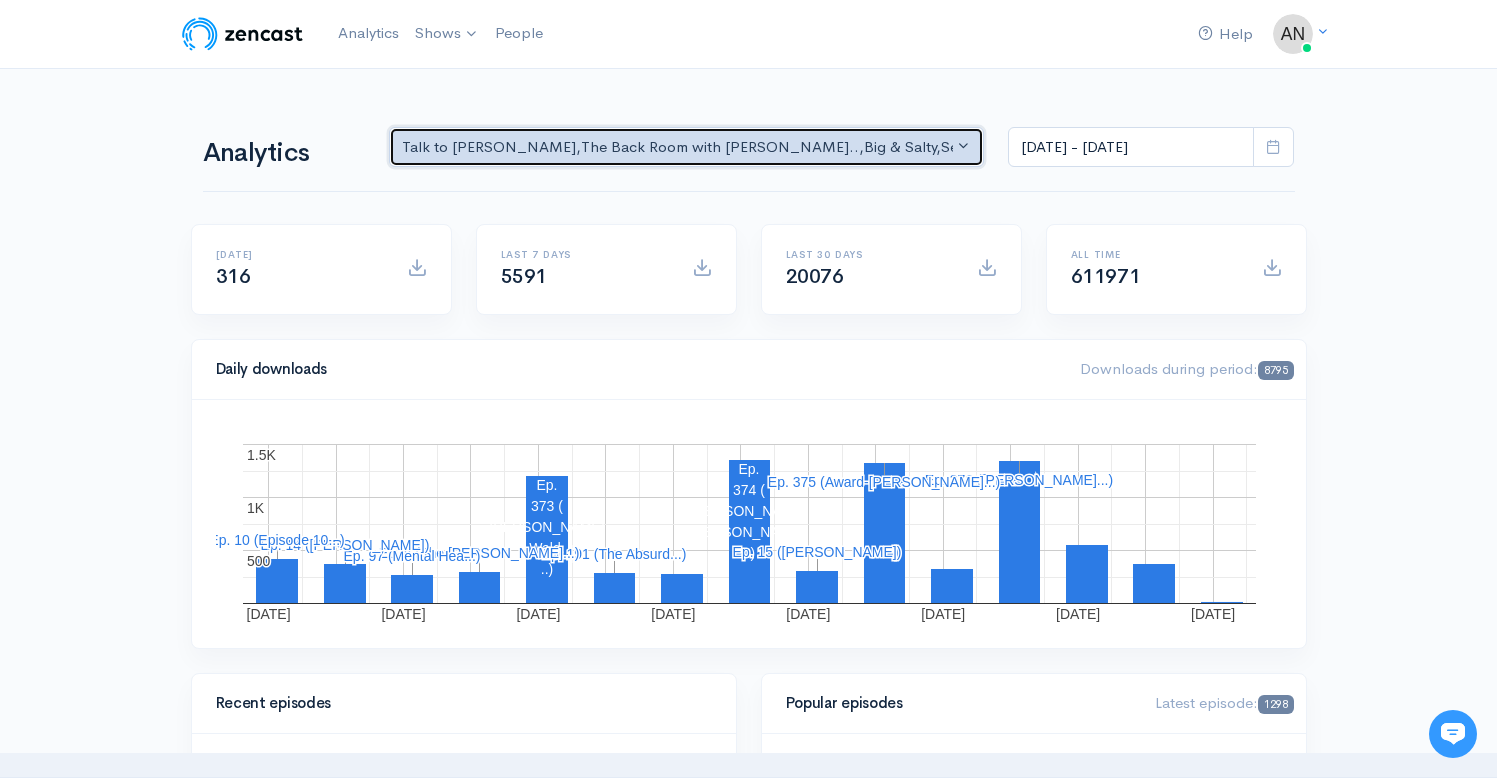 click on "Talk to [PERSON_NAME] ,  The Back Room with [PERSON_NAME].. ,  Big & Salty ,  Serial Tales - [PERSON_NAME] [PERSON_NAME]... ,  The Campaign Companion ,  STEAM with [PERSON_NAME] ,  Drinking on the Edge ,  The Pod Catch ,  GynoCurious ,  Pilgrim's Progress ,  [PERSON_NAME] of Art ,  The Rhinebeck Scoop ,  JewToo! ,  Lazy & Entitled ,  Correct me if I'm Norm ,  The Week That Was ,  Class from the Past ,  Objects of [US_STATE] ,  Pass/Fail/Incomplete ,  [PERSON_NAME] Basement ,  Studio Property ,  The Catch Up ,  Likeable ,  Going Rogue" at bounding box center [678, 147] 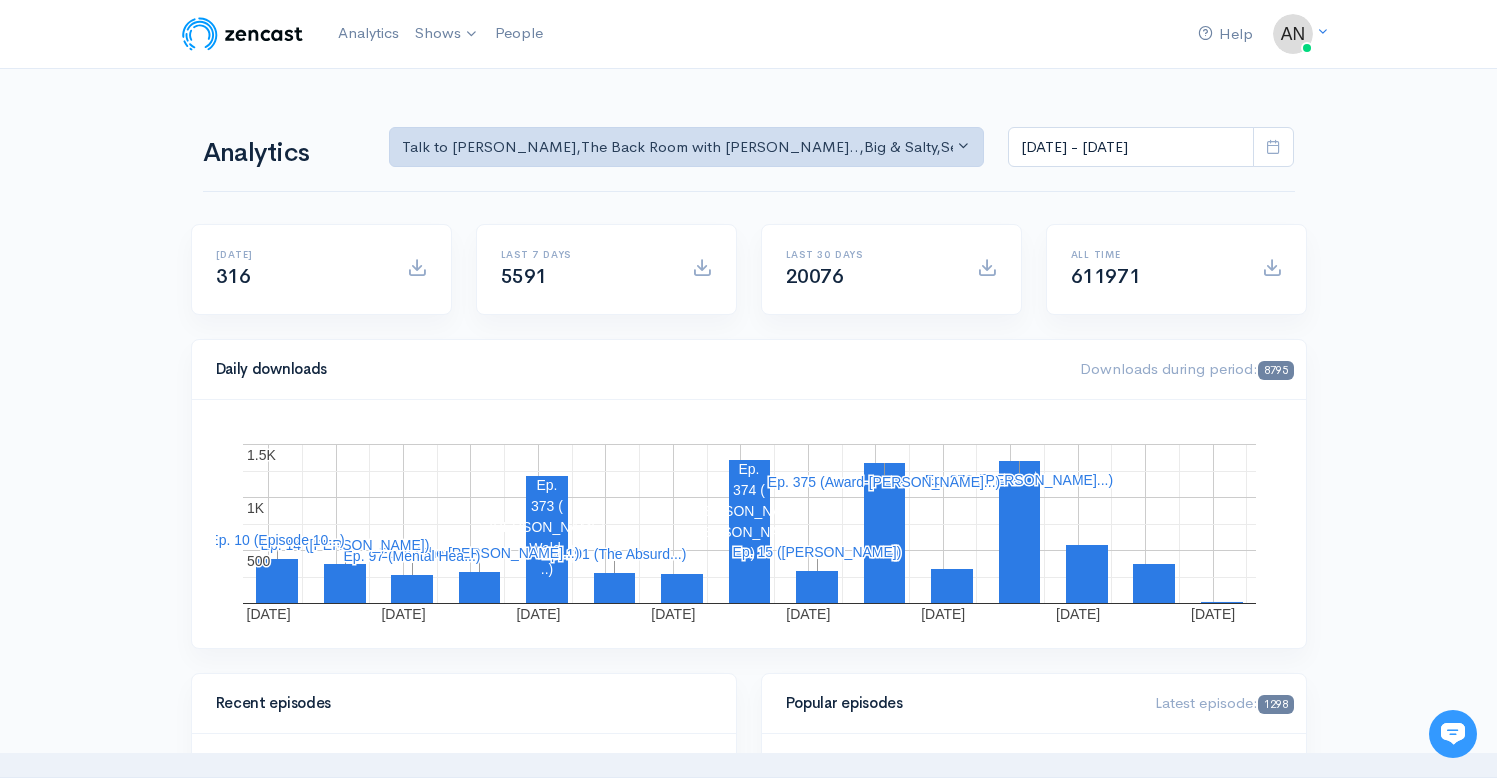 scroll, scrollTop: 0, scrollLeft: 0, axis: both 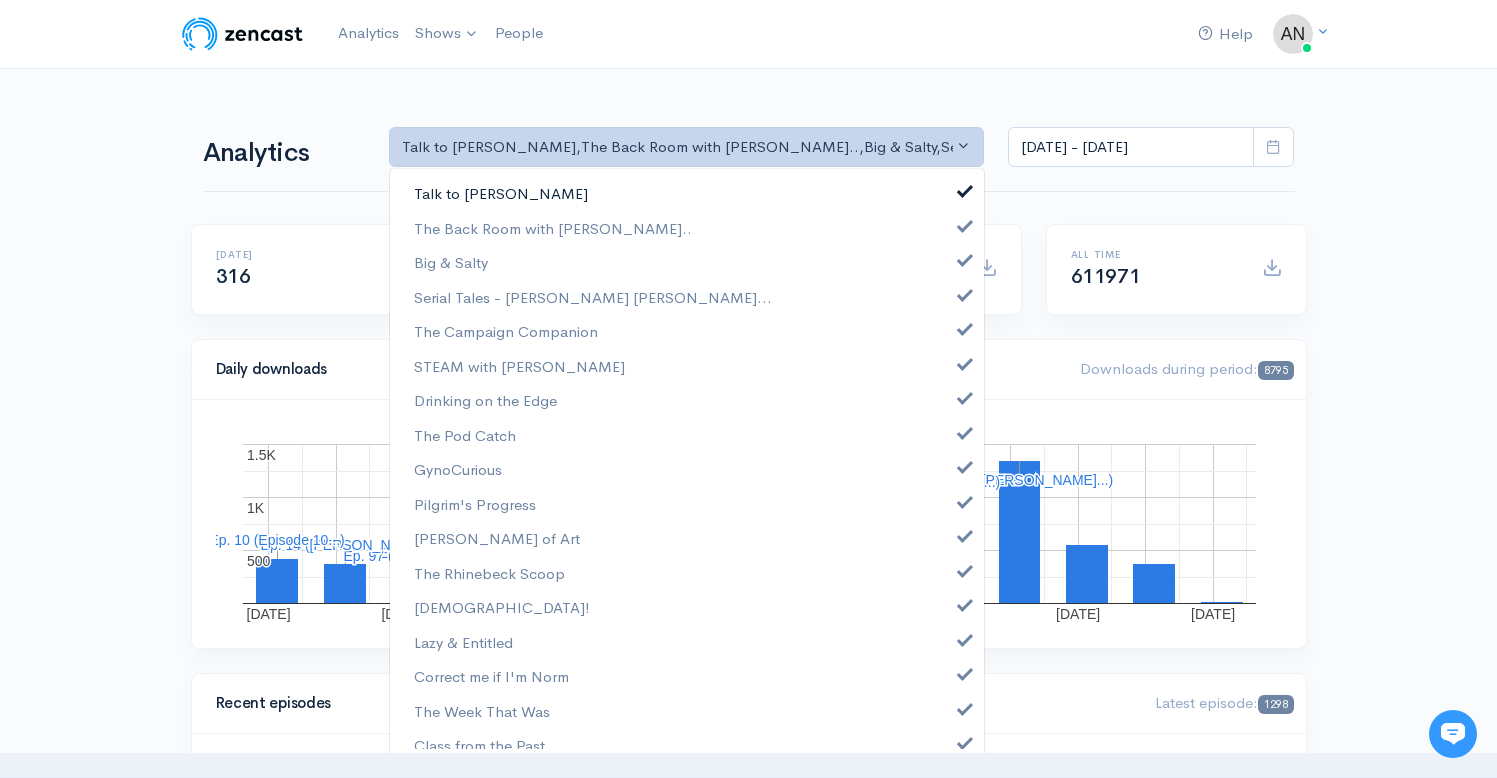 click at bounding box center (965, 188) 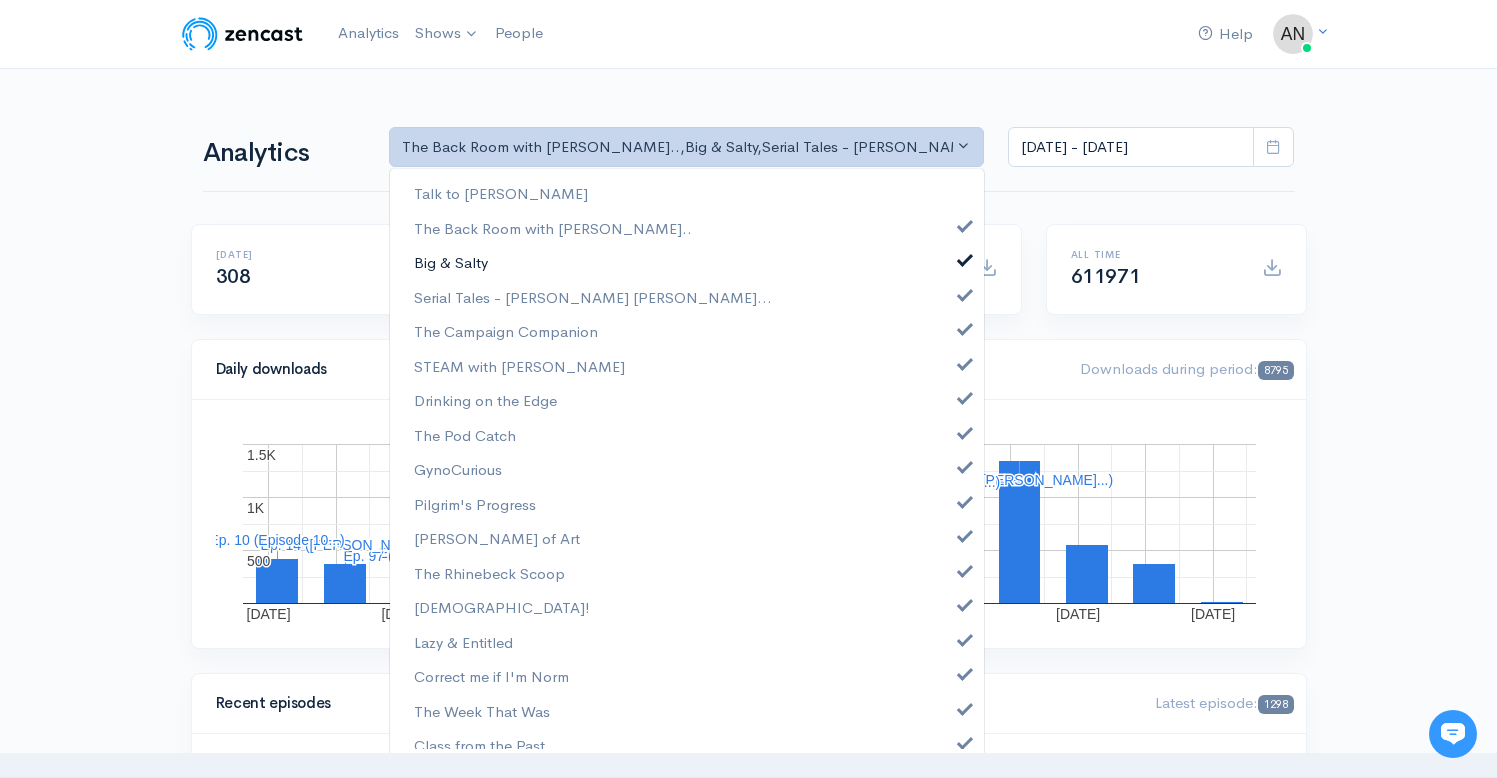 click at bounding box center [965, 257] 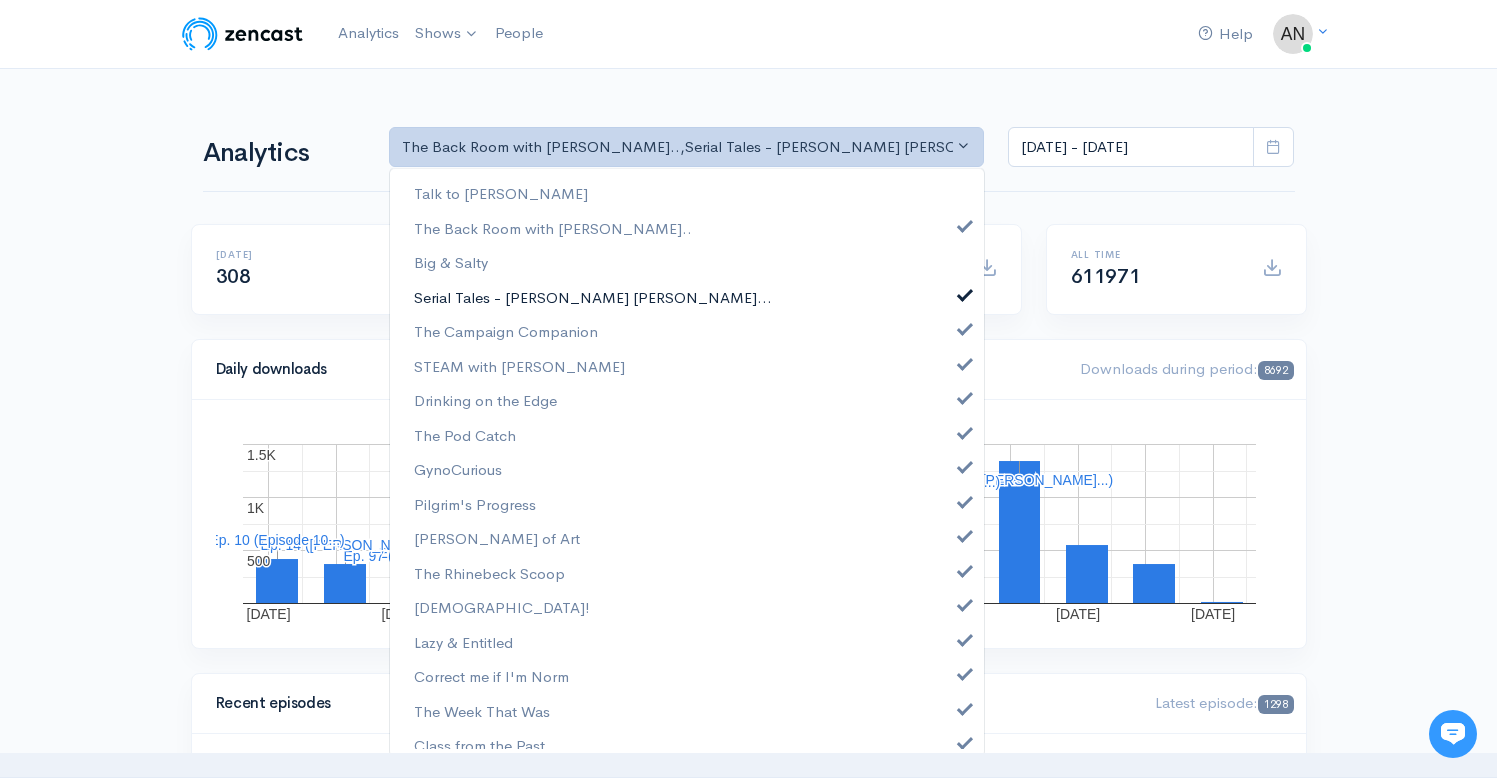 click at bounding box center (965, 292) 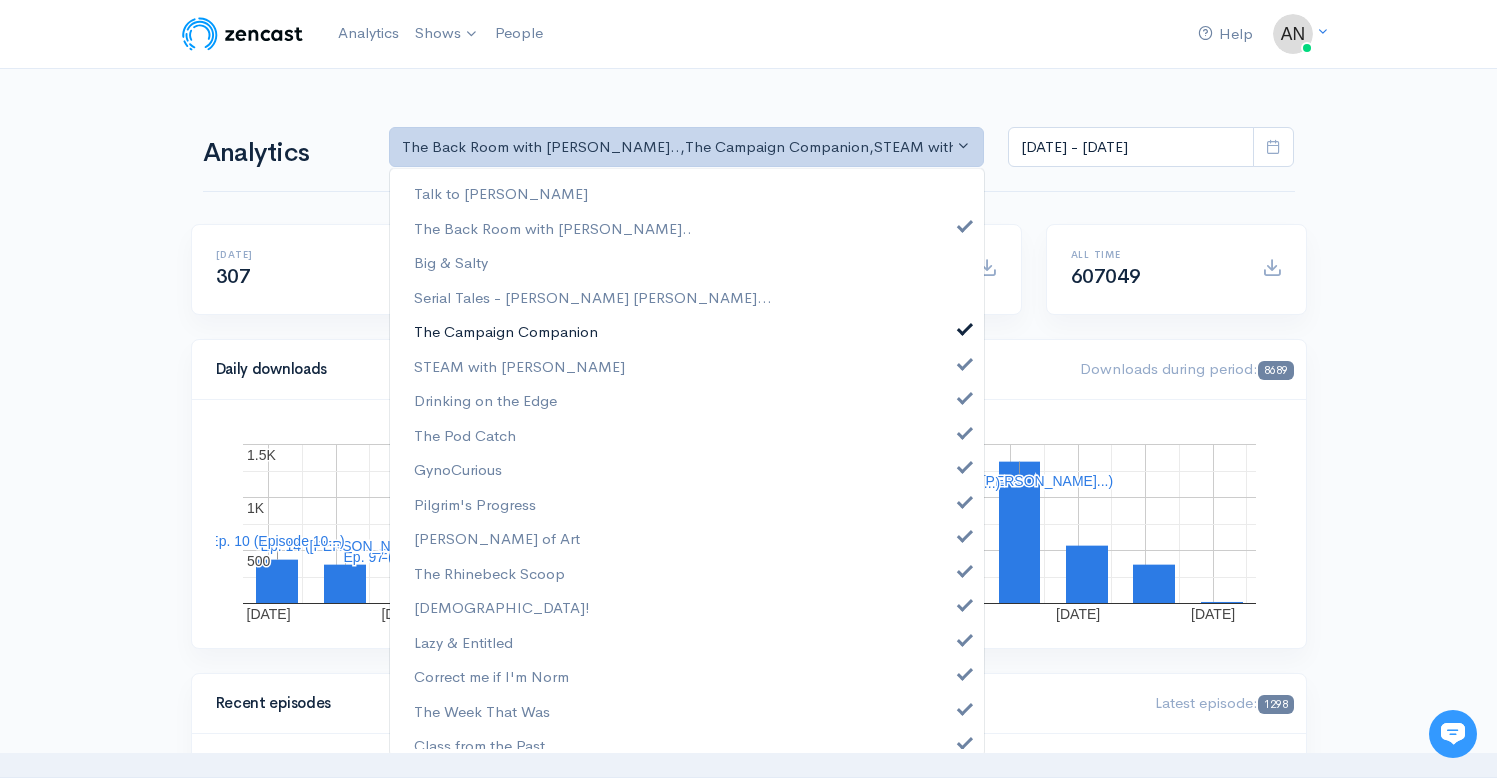 click on "The Campaign Companion" at bounding box center (687, 331) 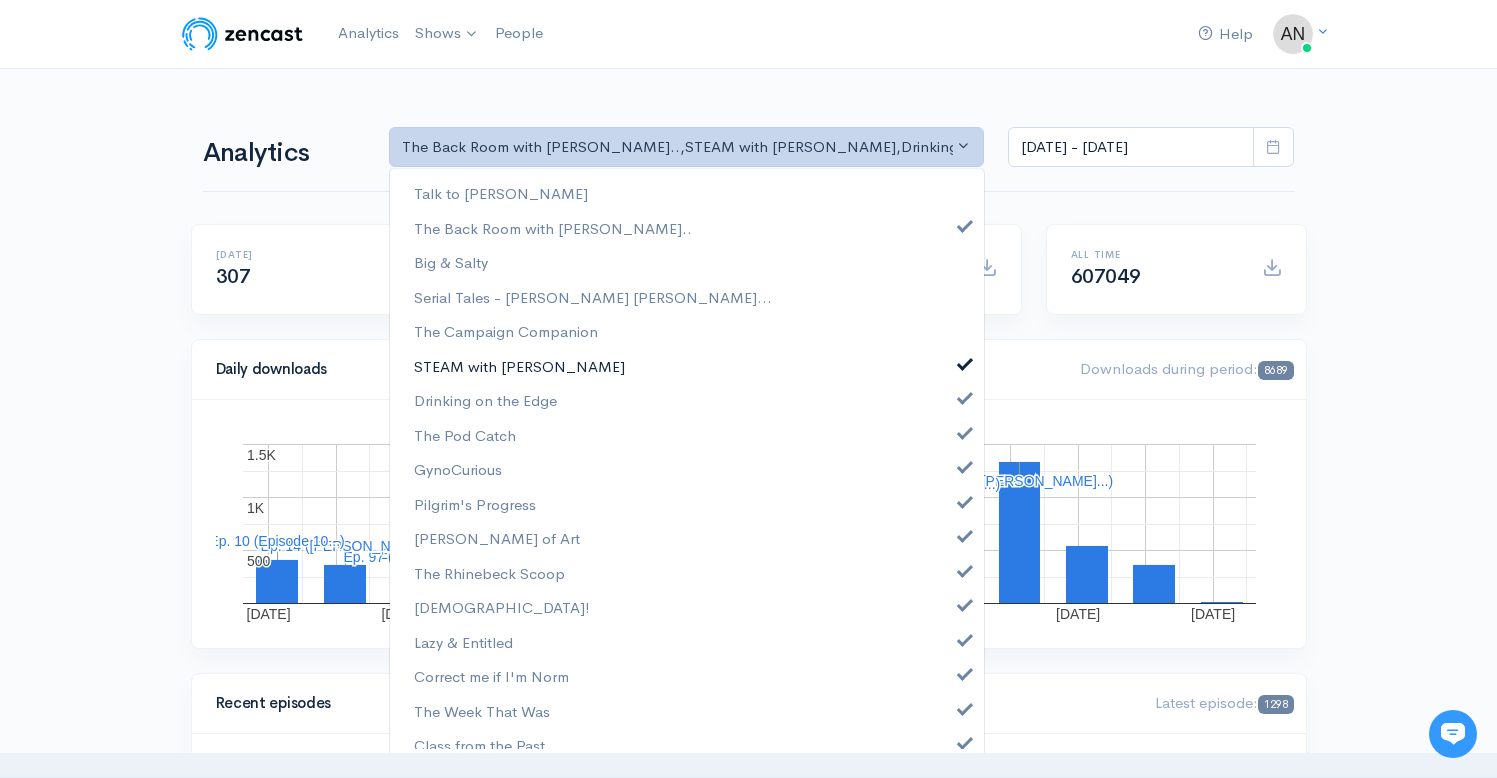 click on "STEAM with [PERSON_NAME]" at bounding box center [687, 366] 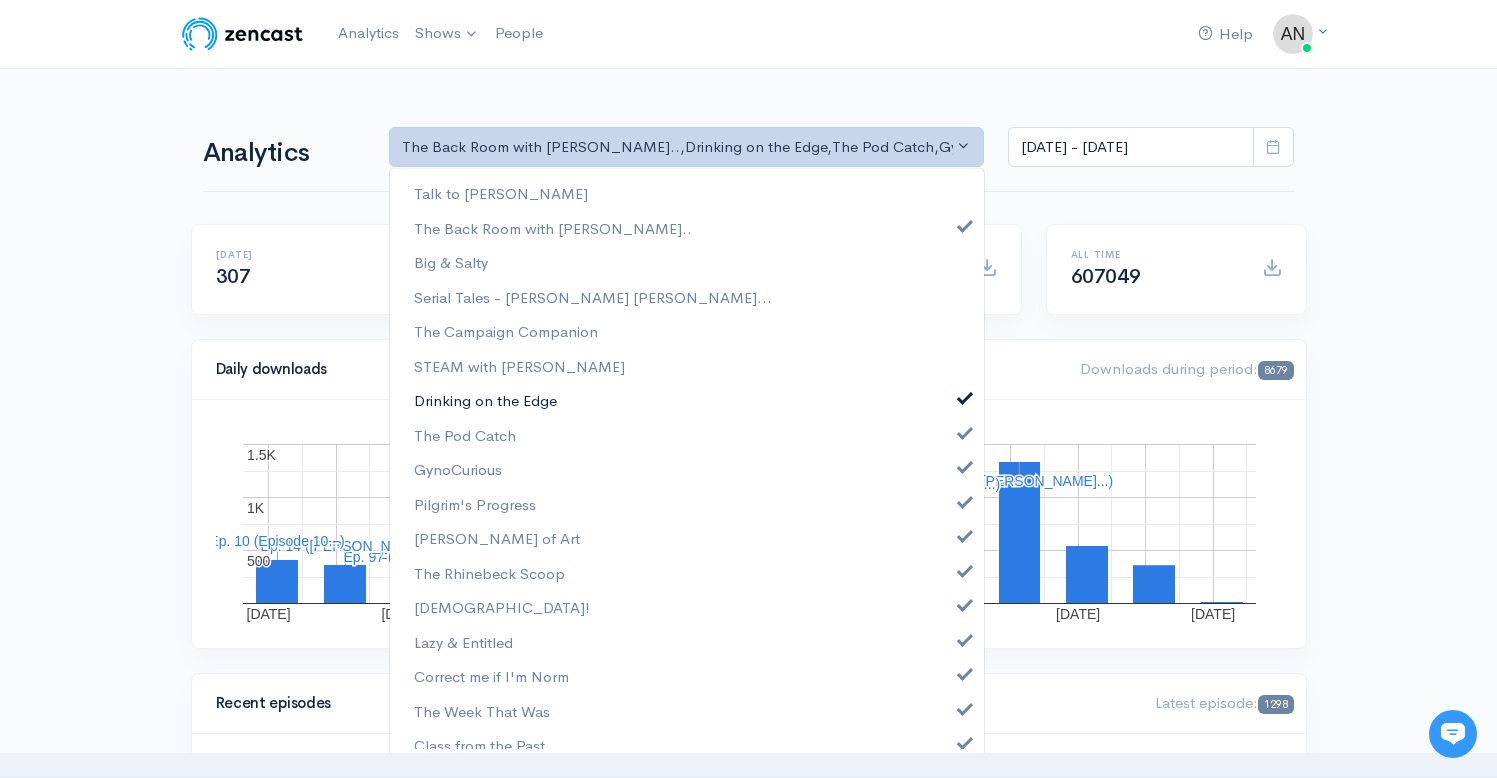 click at bounding box center (965, 395) 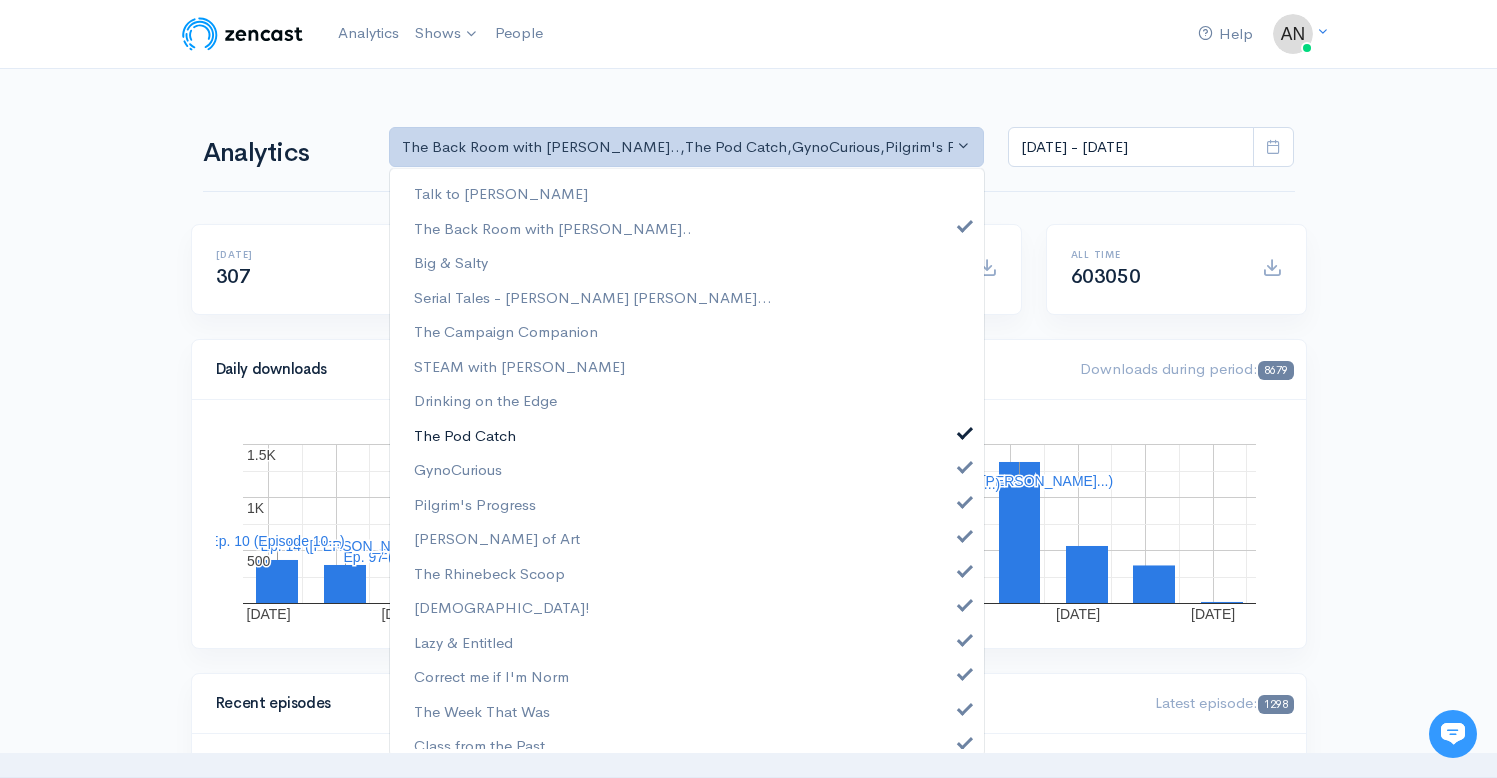 click at bounding box center (965, 430) 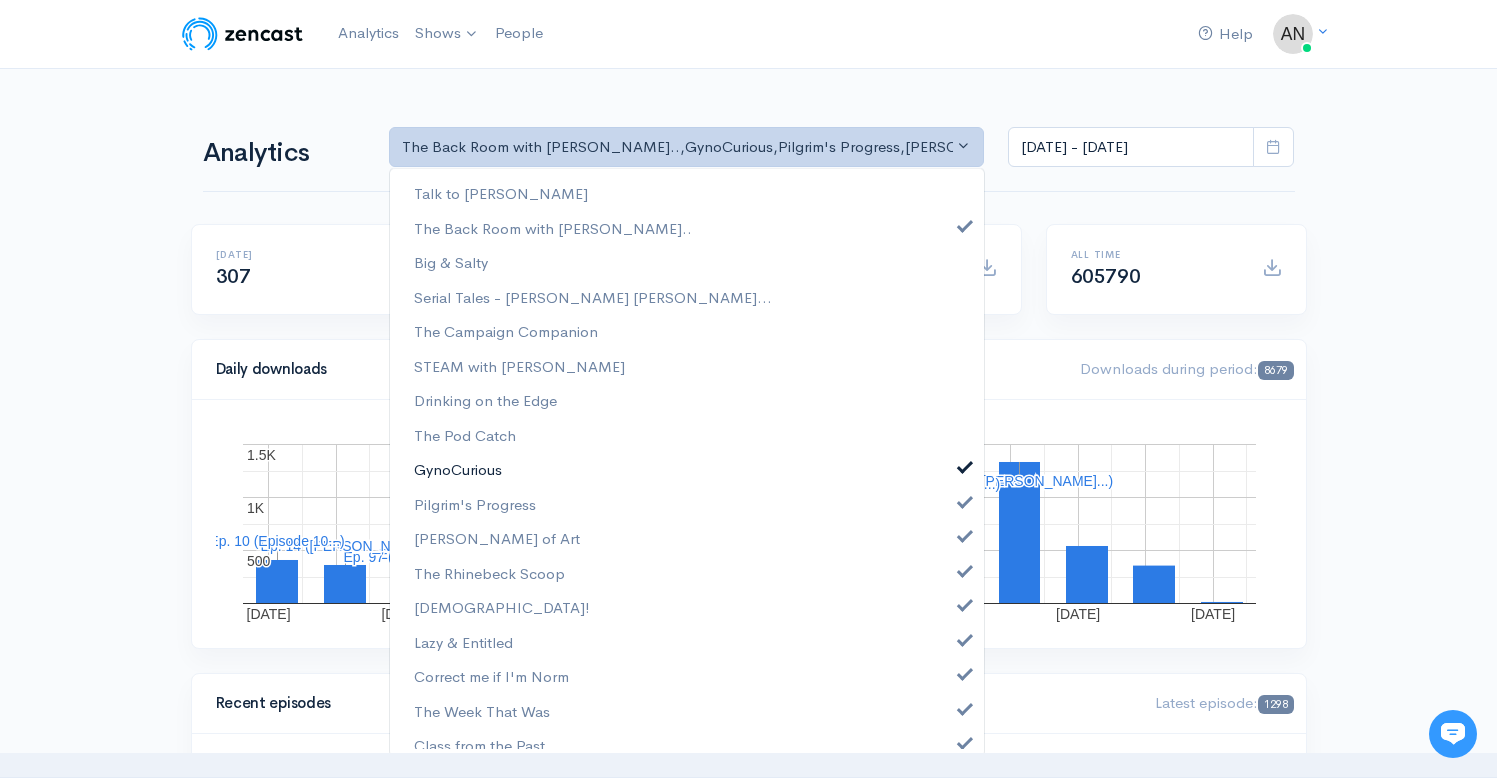 click at bounding box center [965, 464] 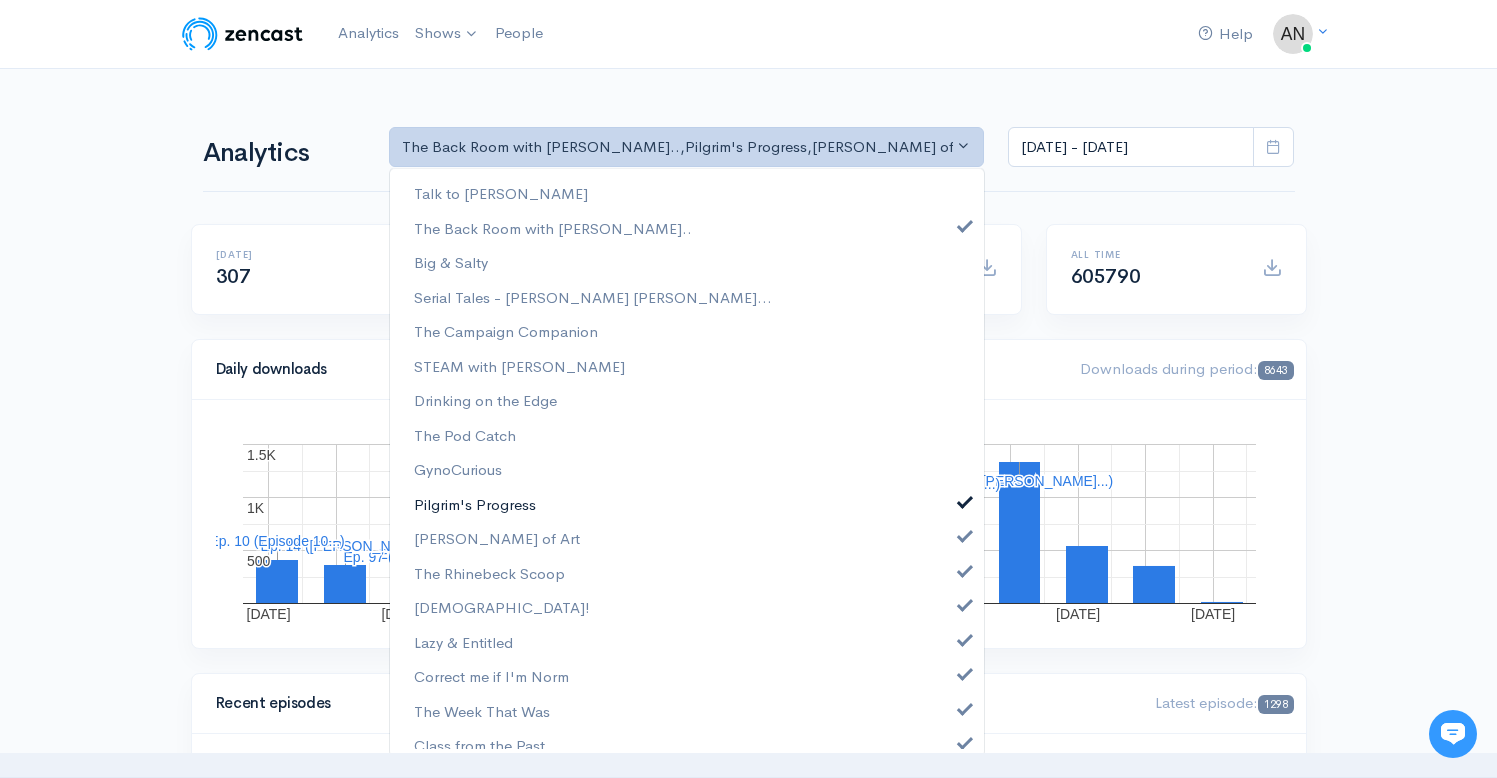 click at bounding box center (965, 499) 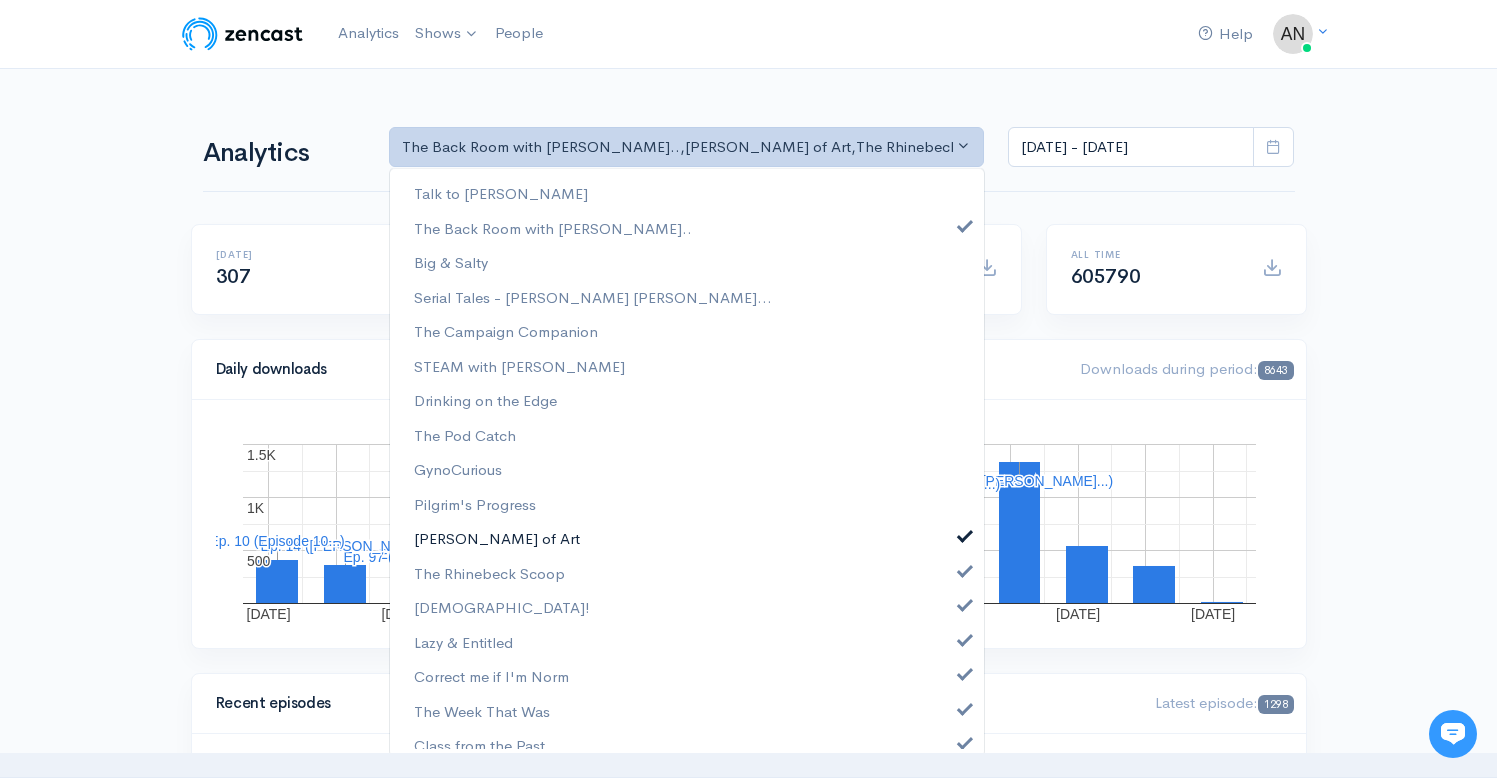 click at bounding box center (965, 533) 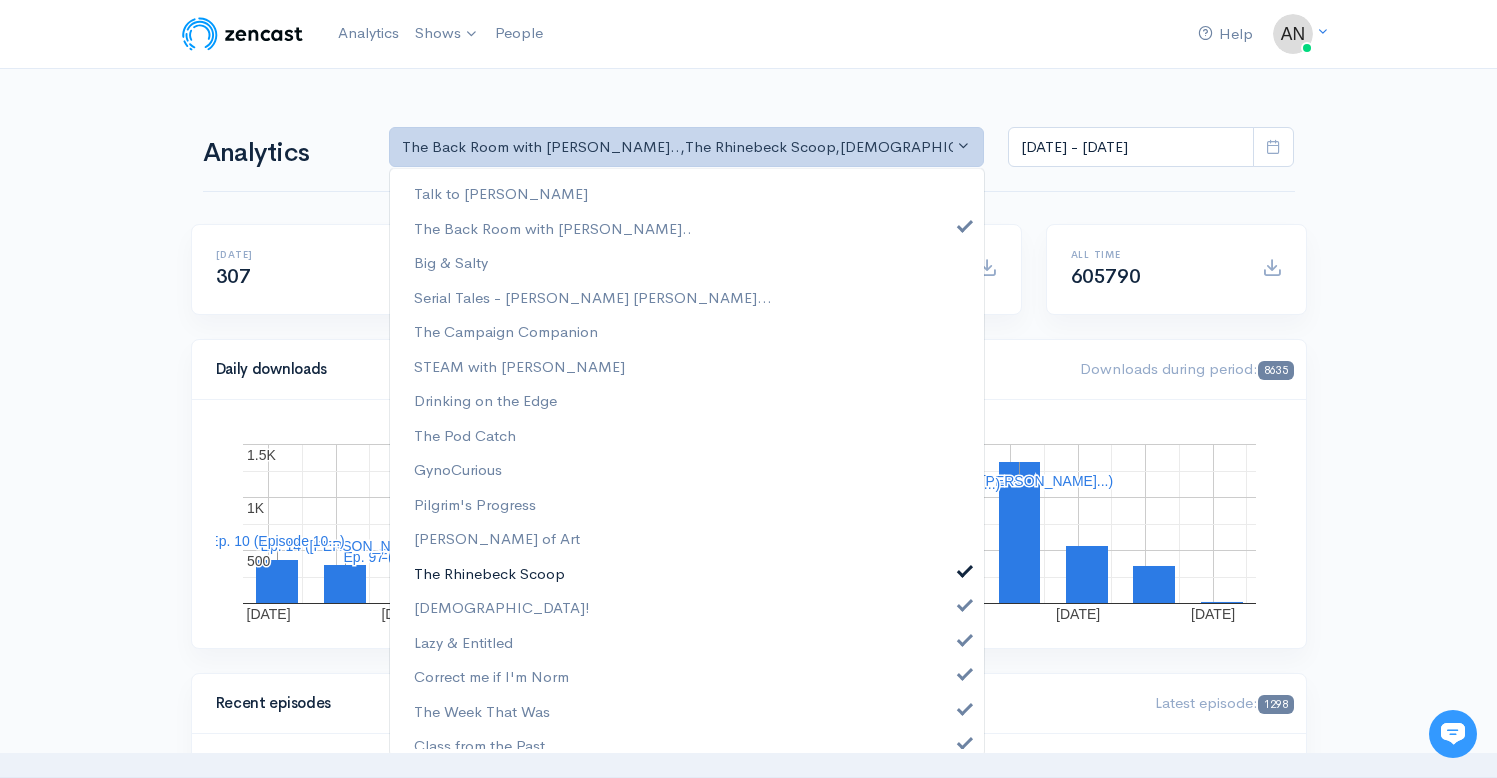 click on "The Rhinebeck Scoop" at bounding box center (687, 573) 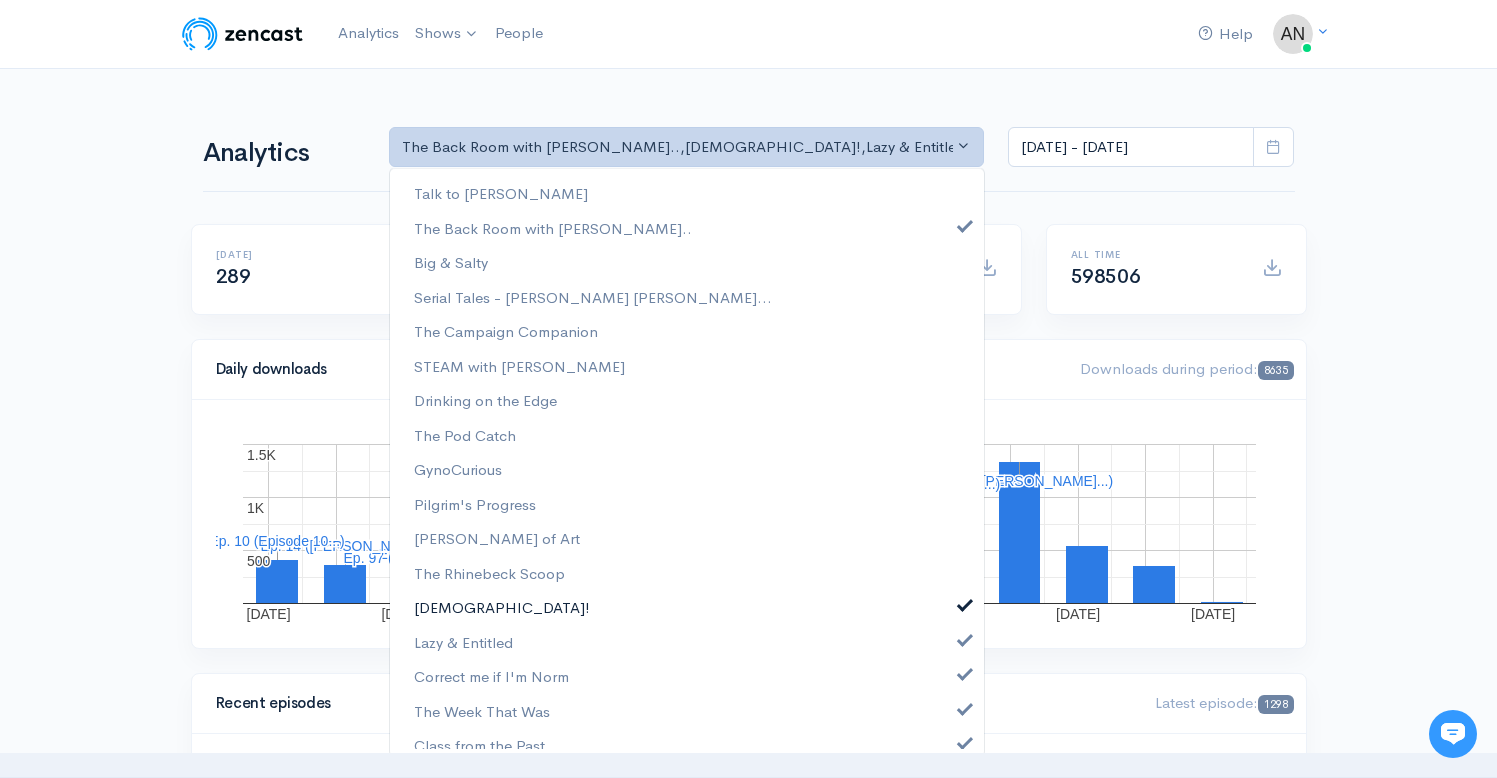 click at bounding box center (965, 602) 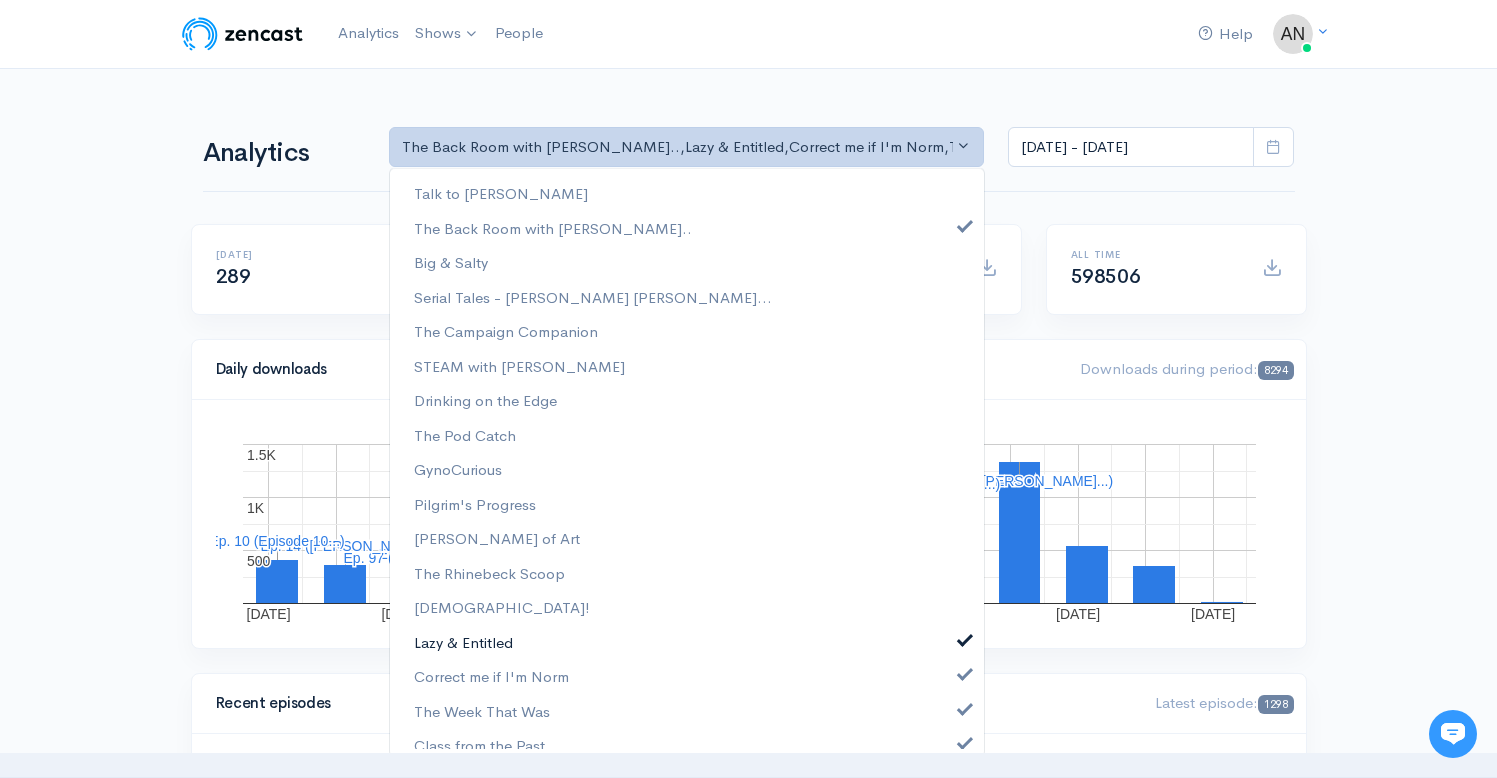 click at bounding box center (965, 637) 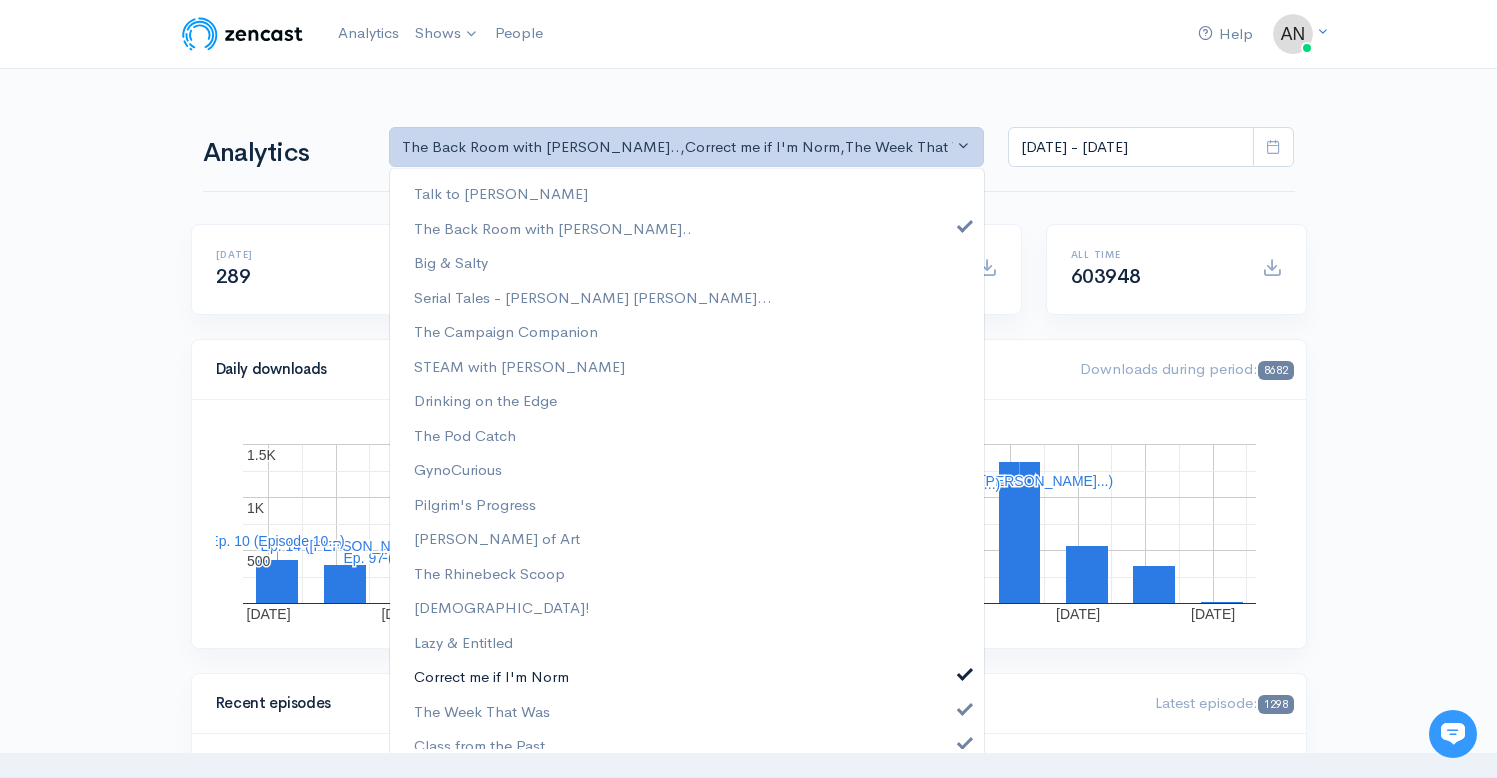 click on "Correct me if I'm Norm" at bounding box center (687, 676) 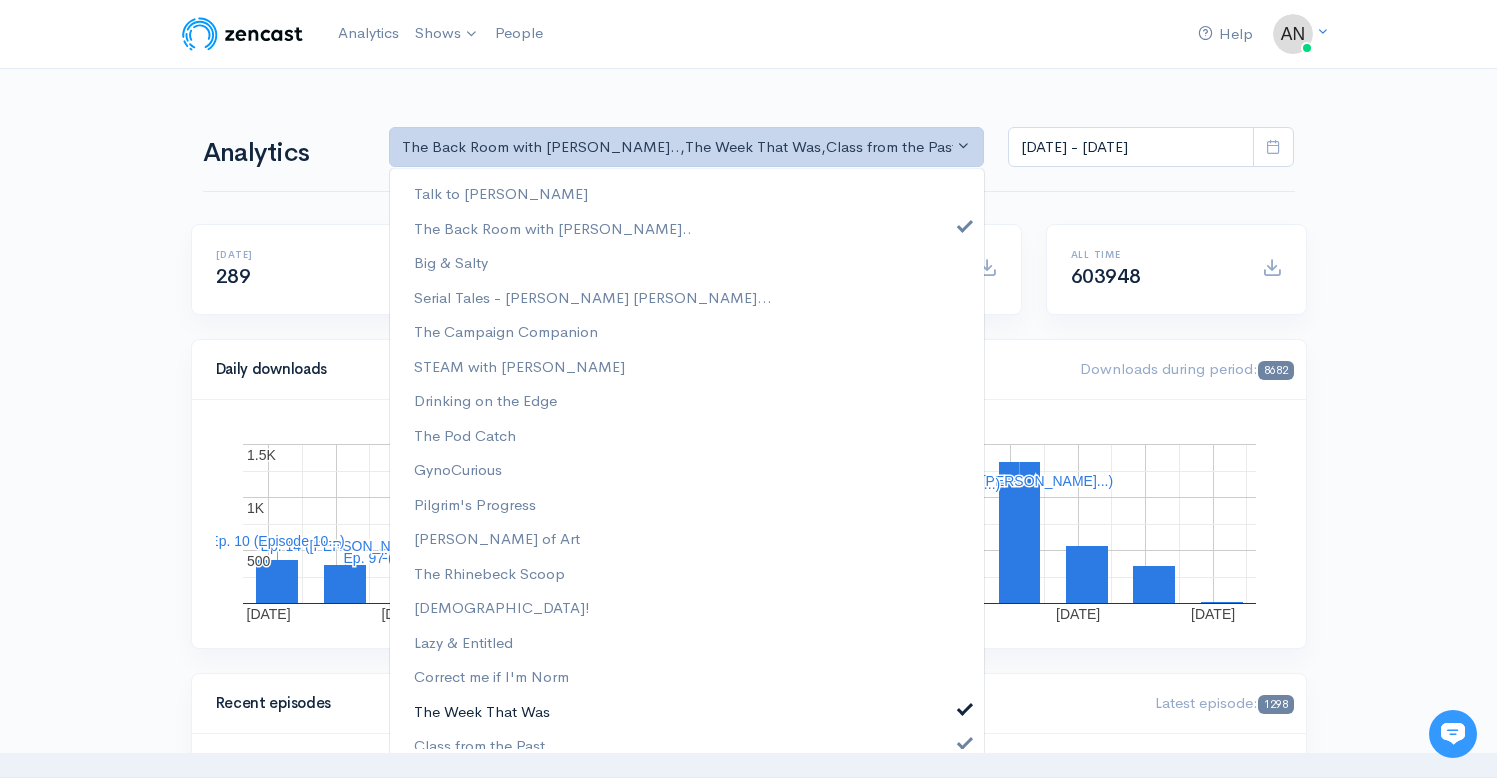 click on "The Week That Was" at bounding box center [687, 711] 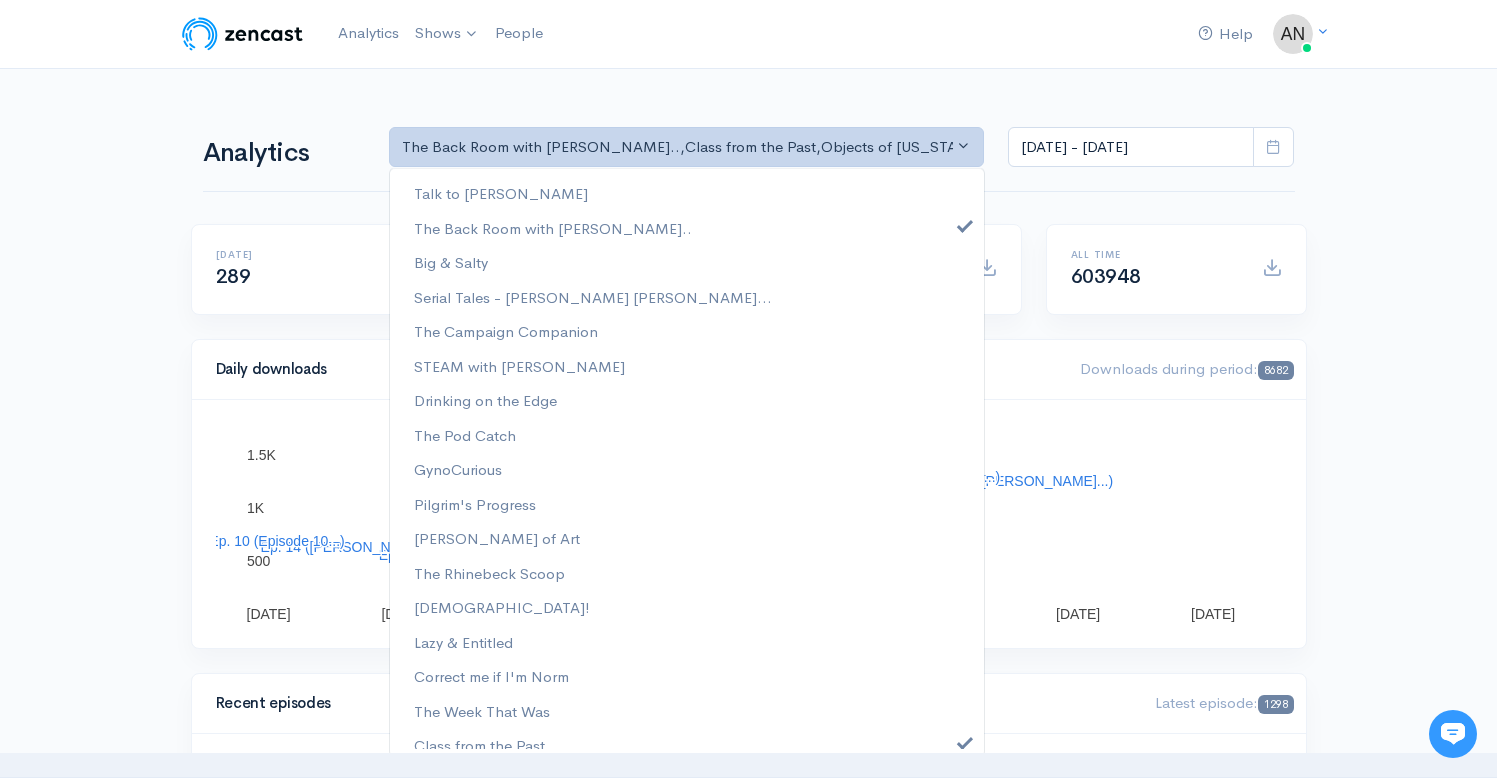 click at bounding box center (748, 765) 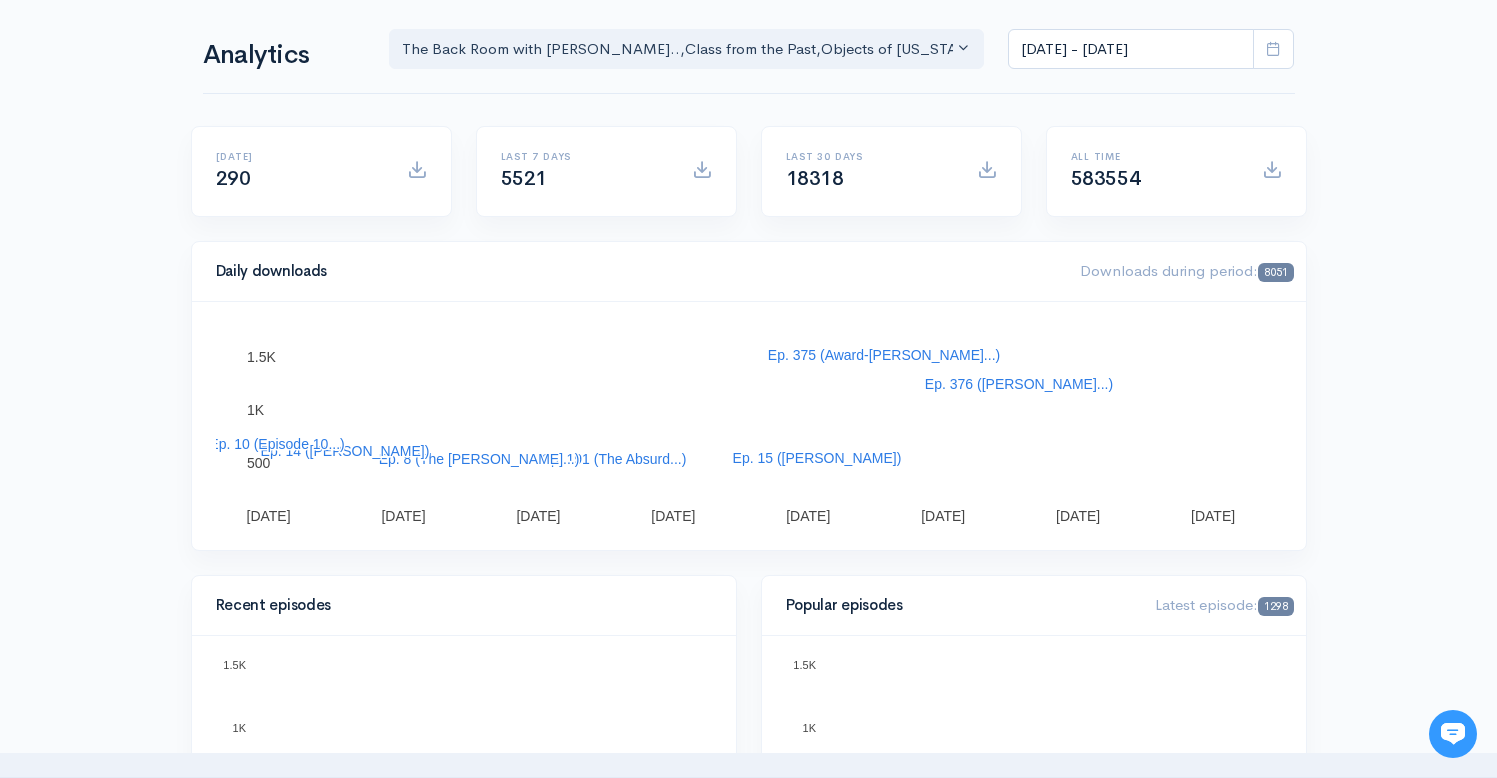 scroll, scrollTop: 0, scrollLeft: 0, axis: both 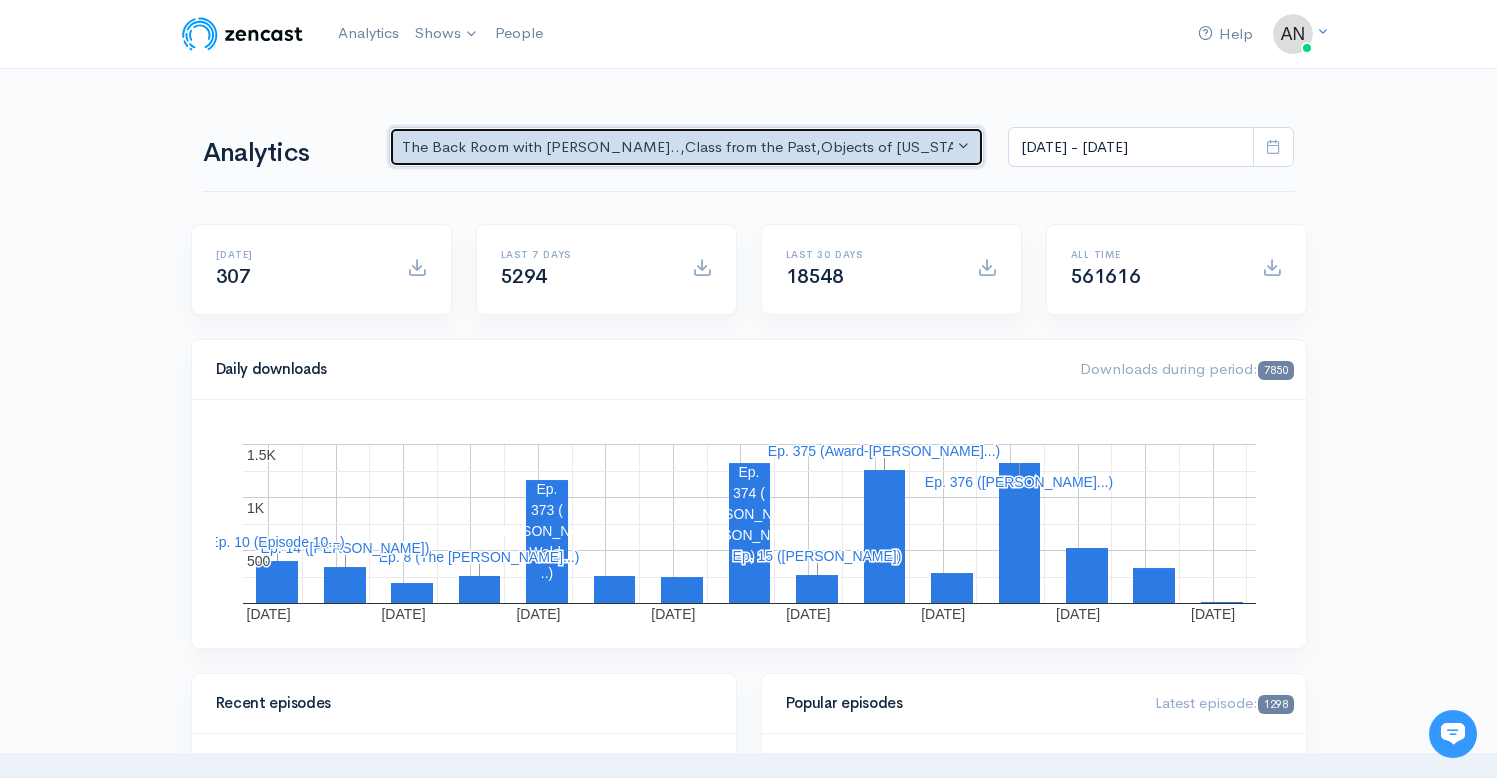 click on "The Back Room with [PERSON_NAME].. ,  Class from the Past ,  Objects of [US_STATE] ,  Pass/Fail/Incomplete ,  [PERSON_NAME] Basement ,  Studio Property ,  The Catch Up ,  Likeable ,  Going Rogue" at bounding box center (678, 147) 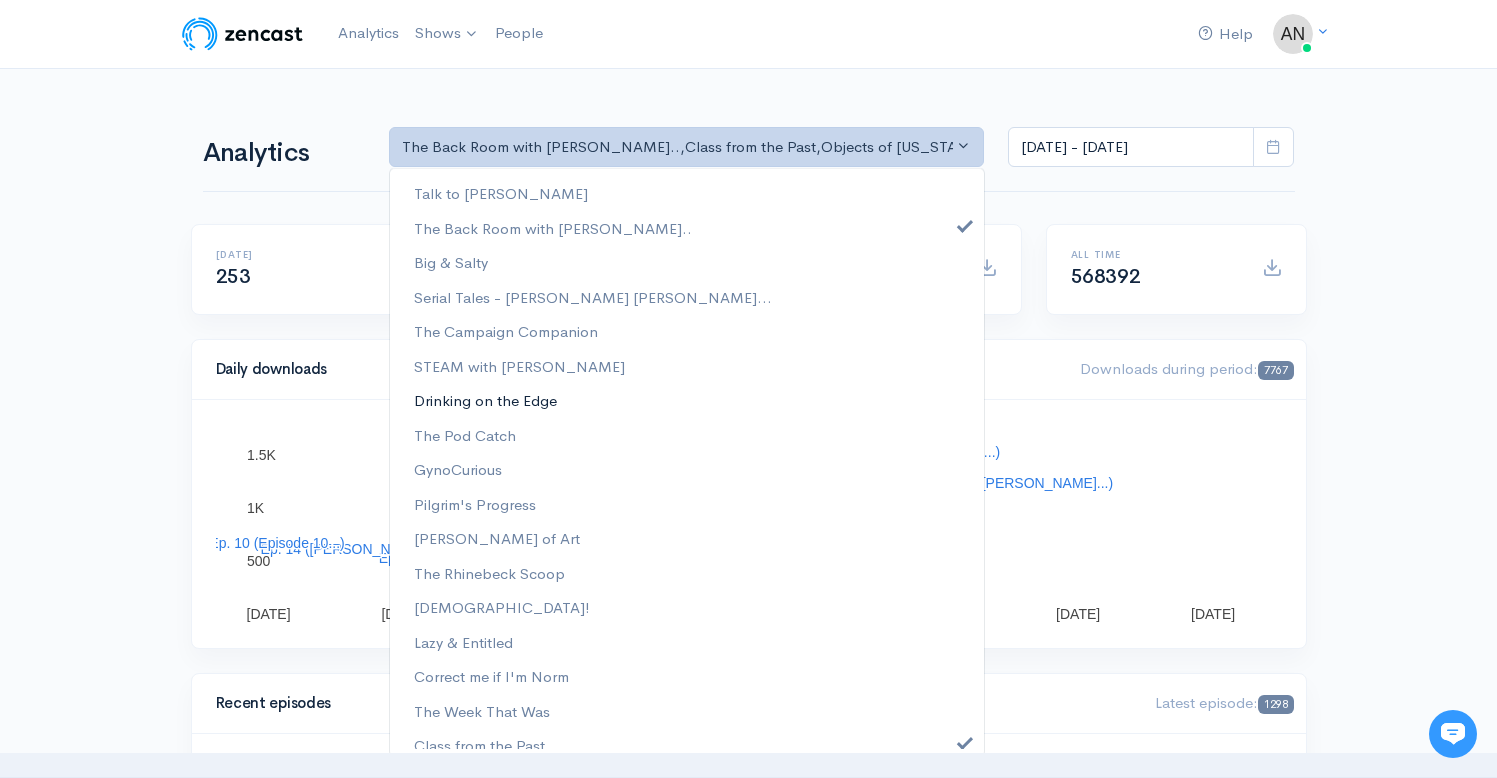 scroll, scrollTop: 256, scrollLeft: 0, axis: vertical 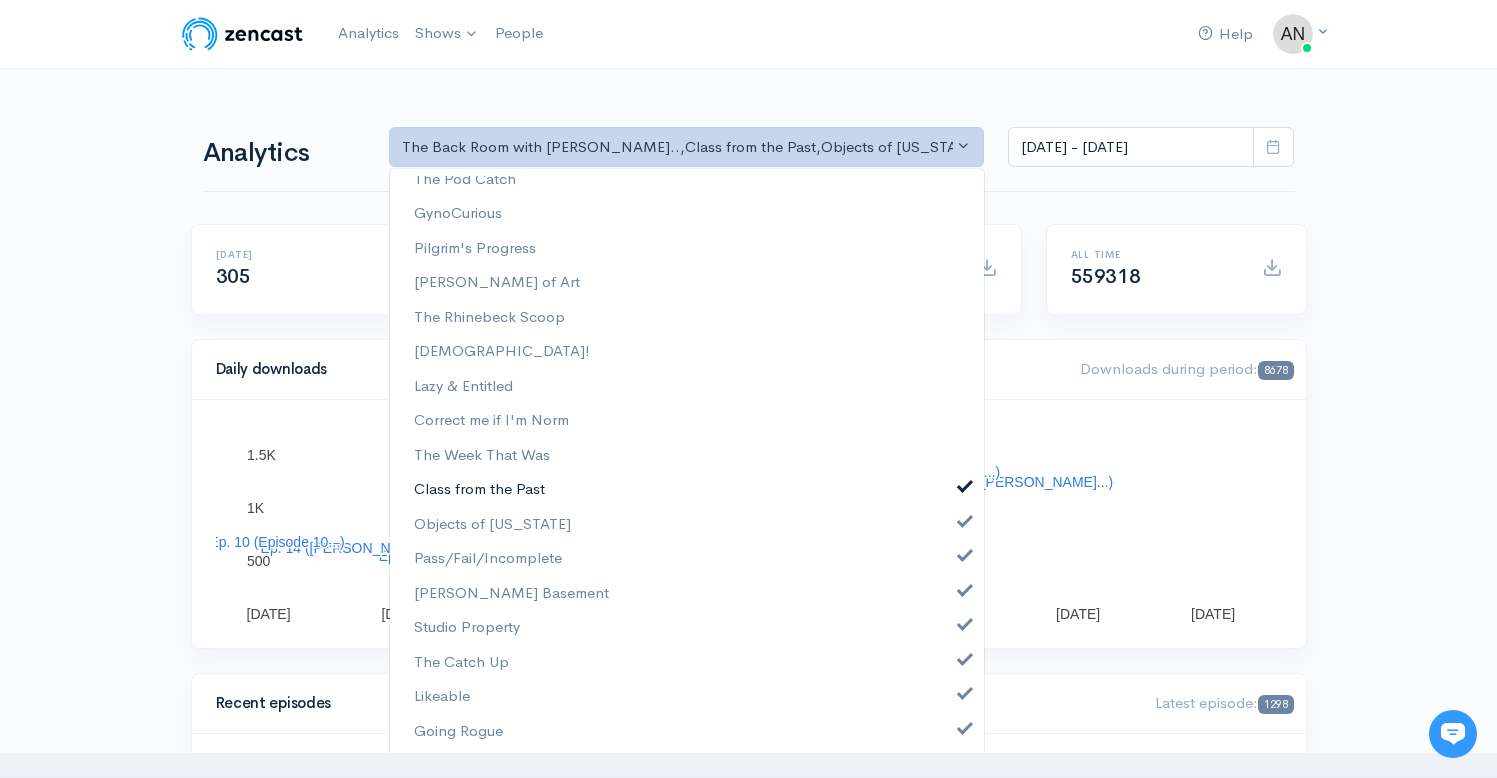 click at bounding box center [965, 484] 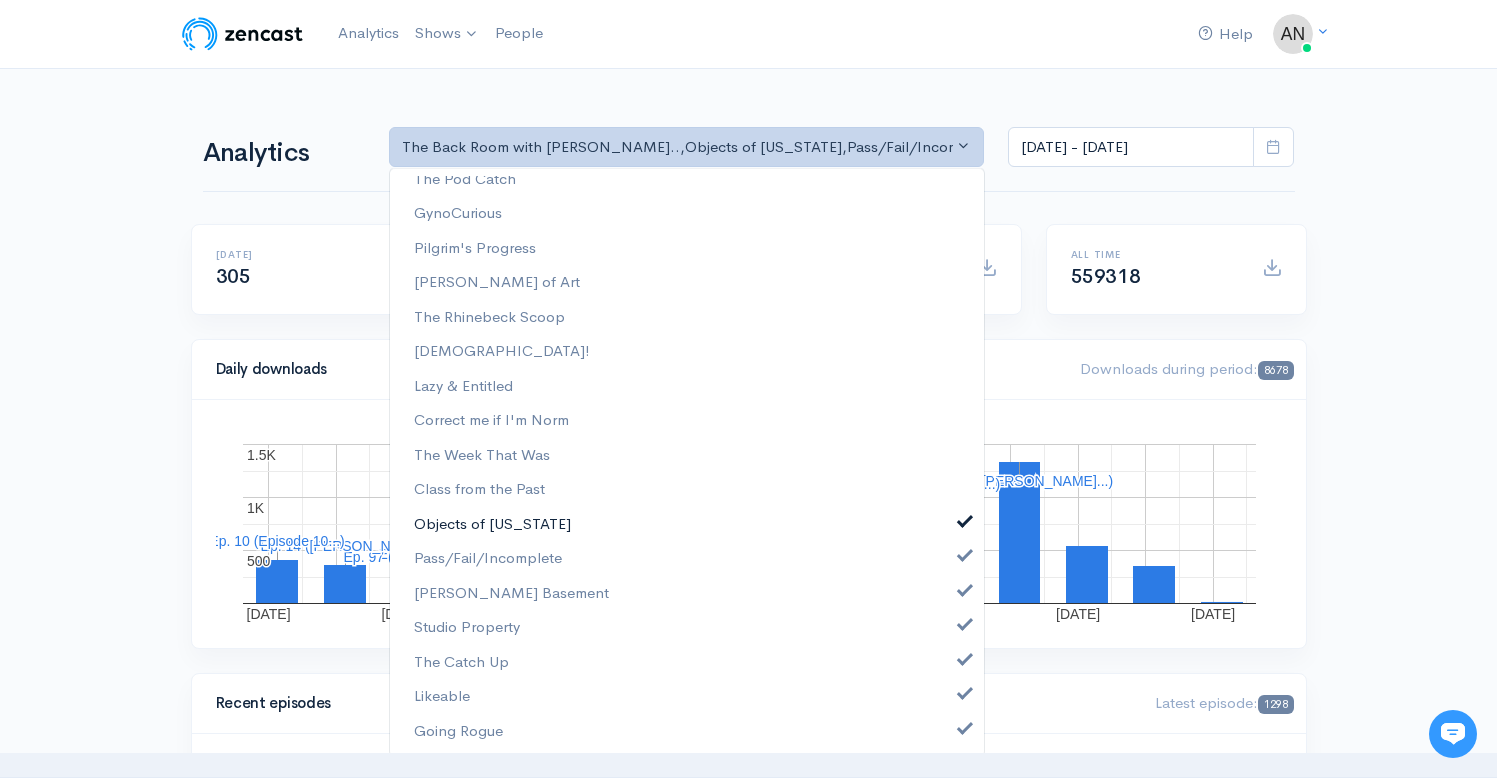 click on "Objects of [US_STATE]" at bounding box center (687, 524) 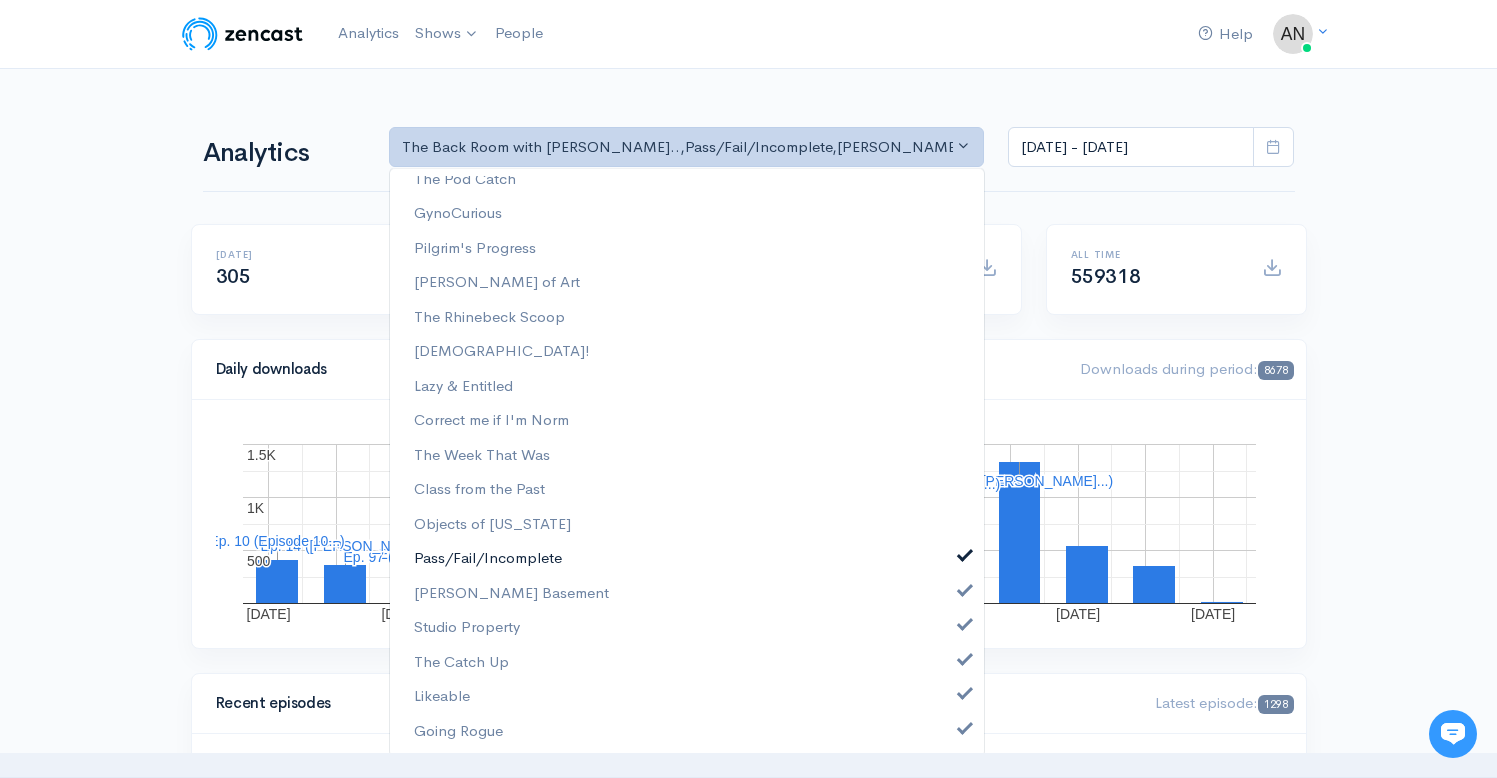click at bounding box center (965, 553) 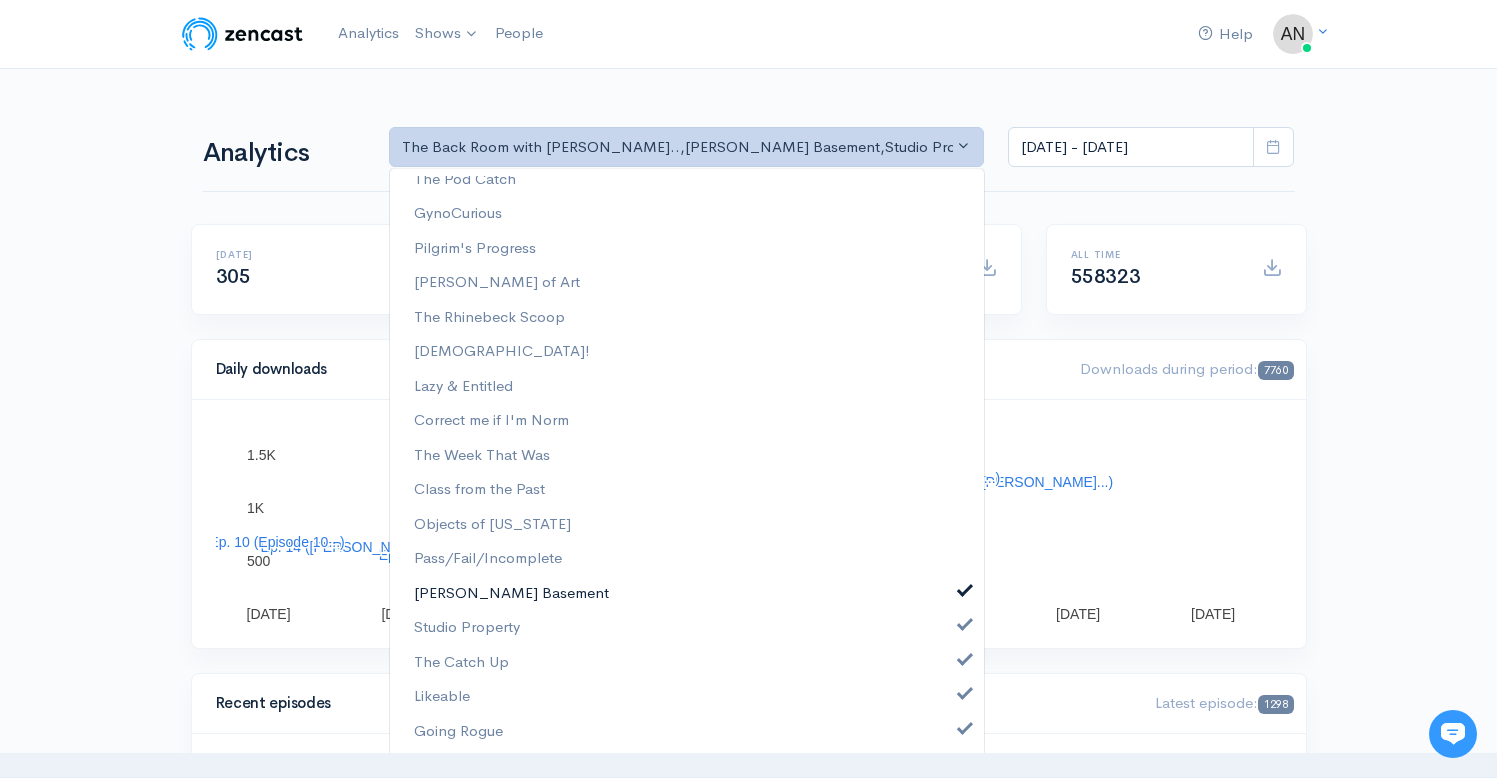 click at bounding box center (965, 588) 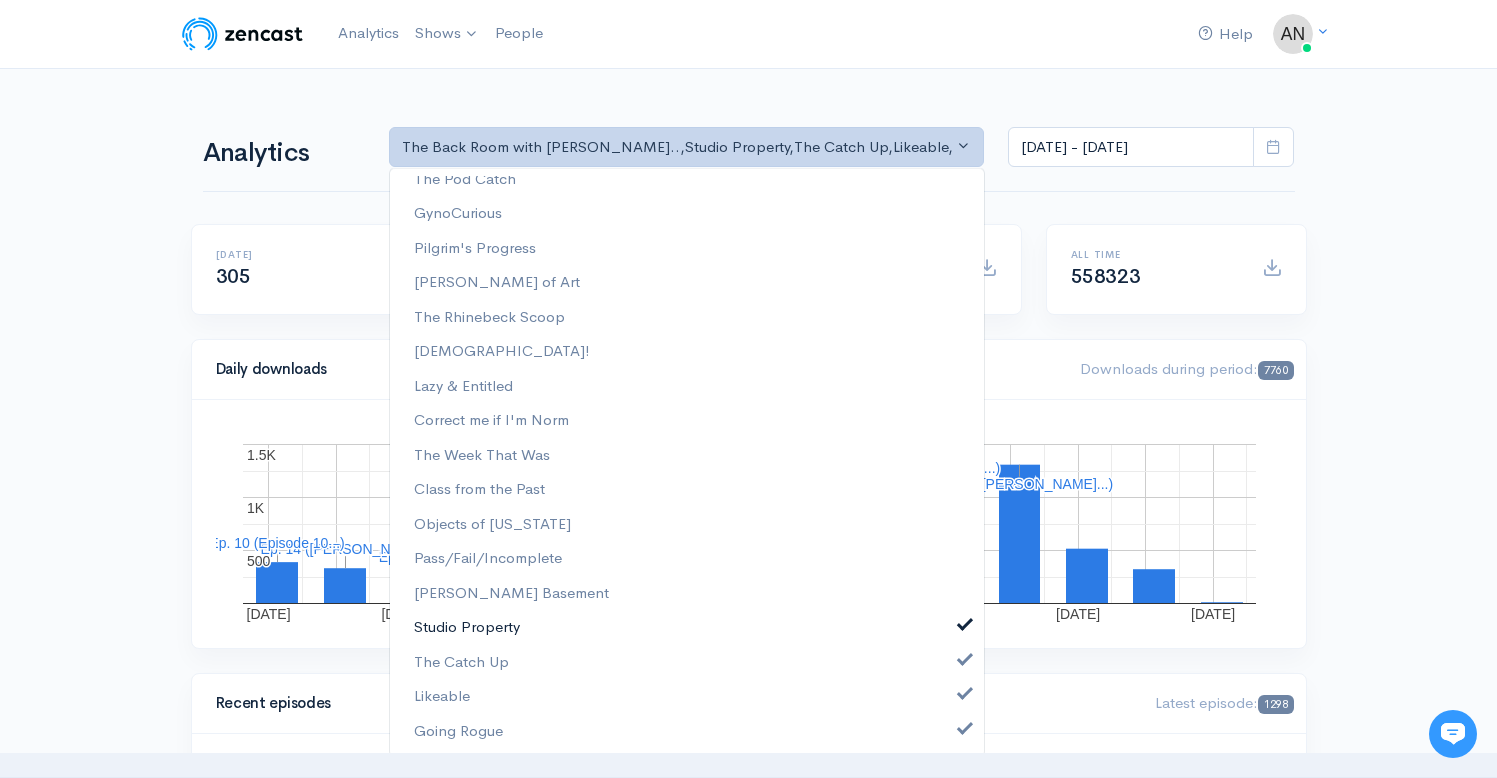 click at bounding box center [965, 622] 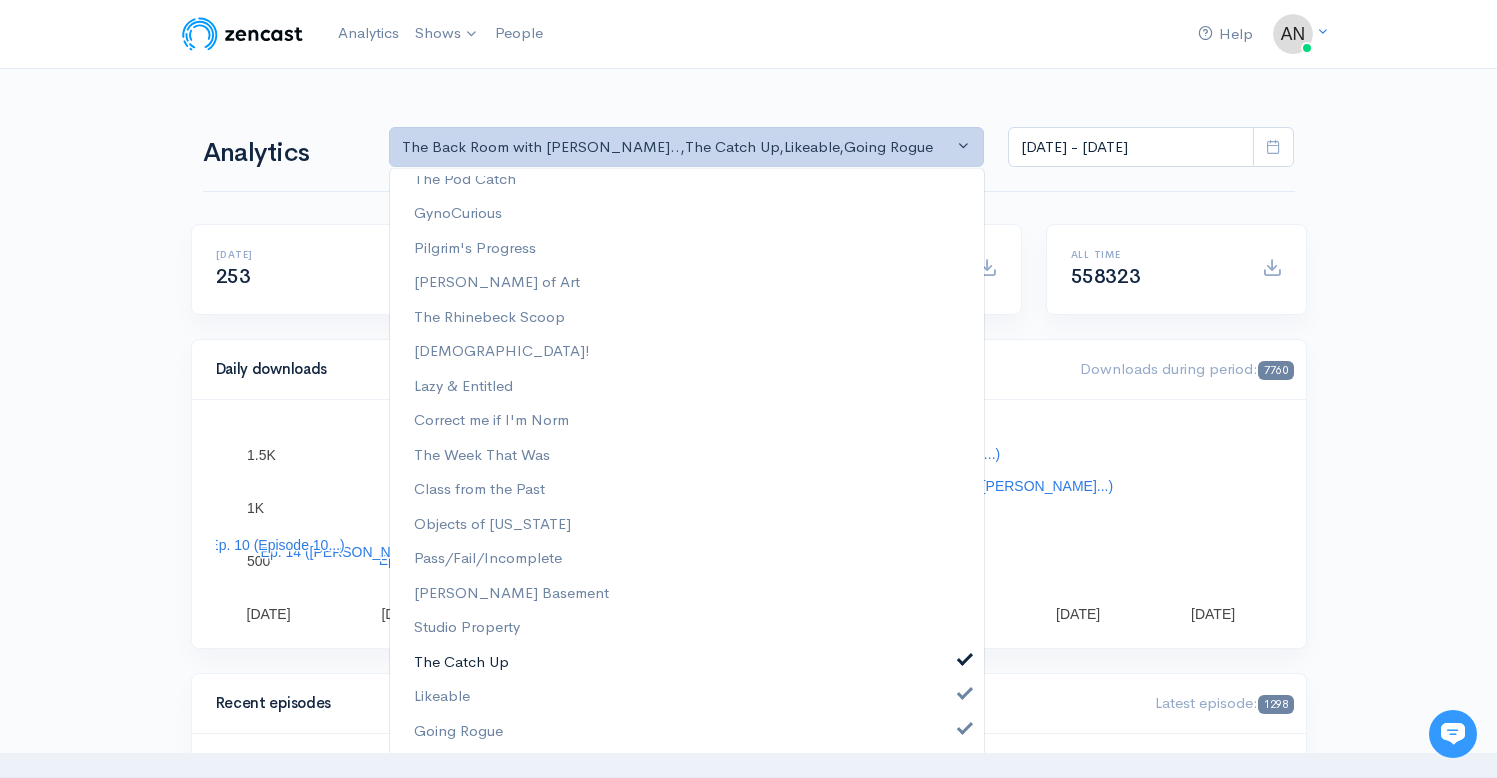 click on "The Catch Up" at bounding box center [687, 662] 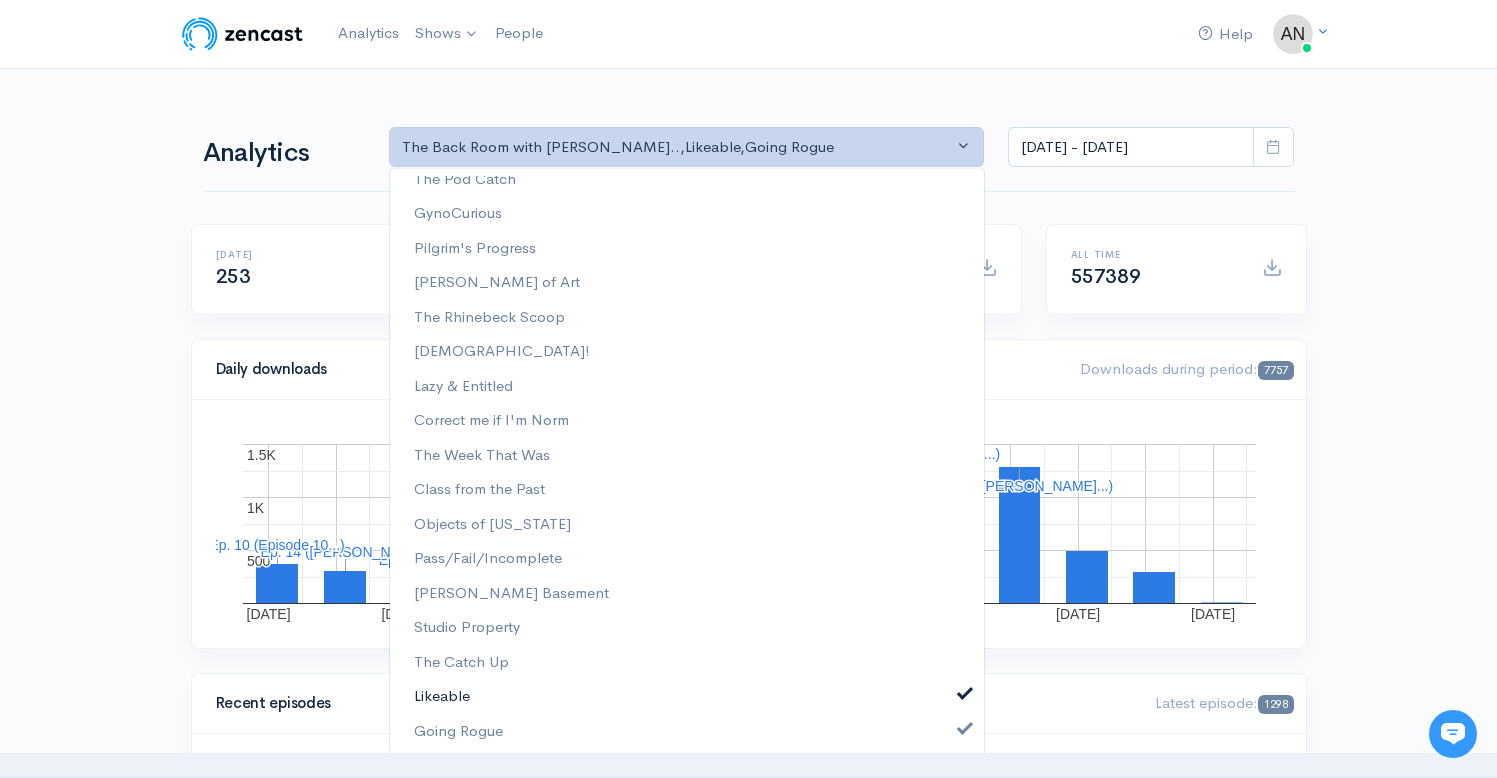 click on "Likeable" at bounding box center (687, 696) 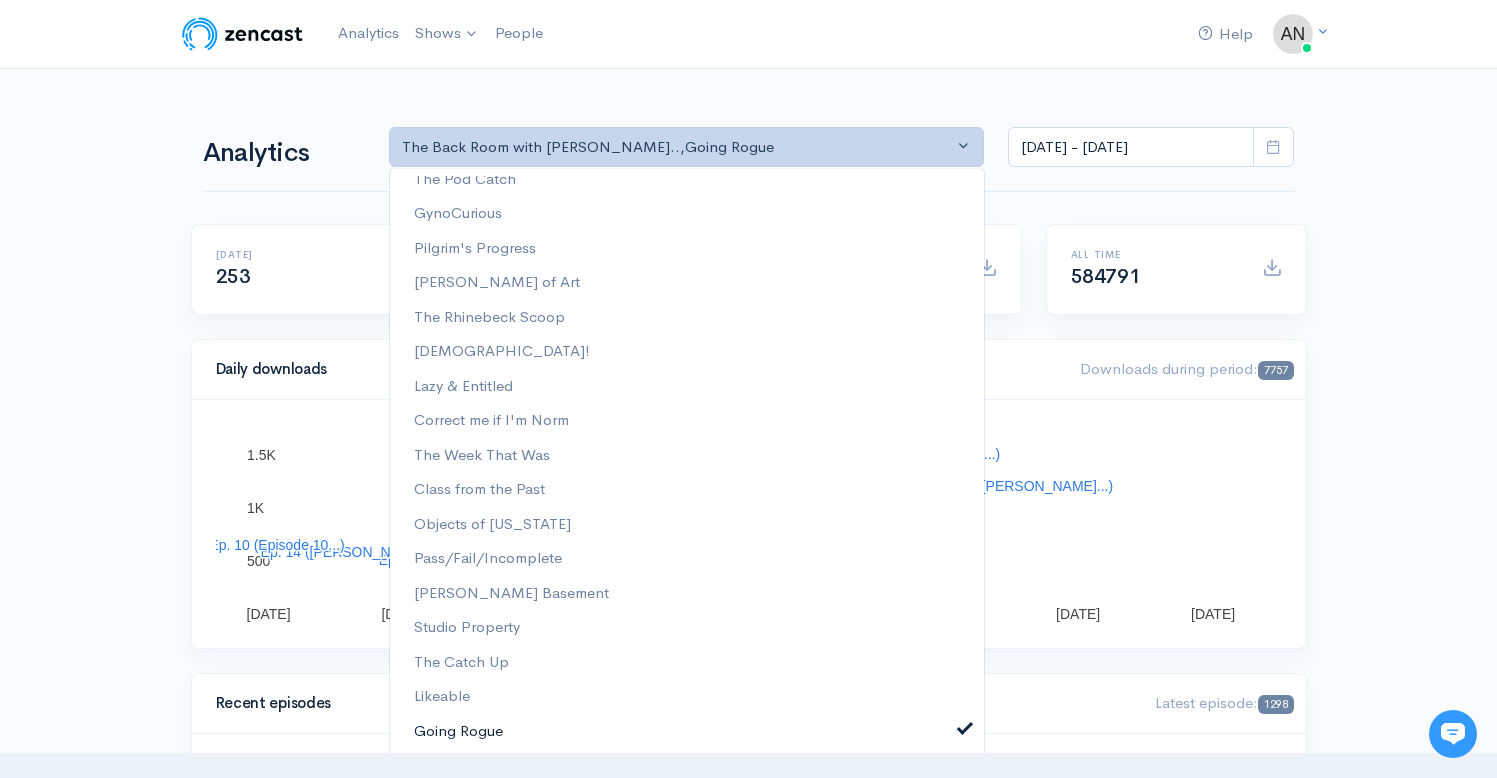 click at bounding box center [965, 726] 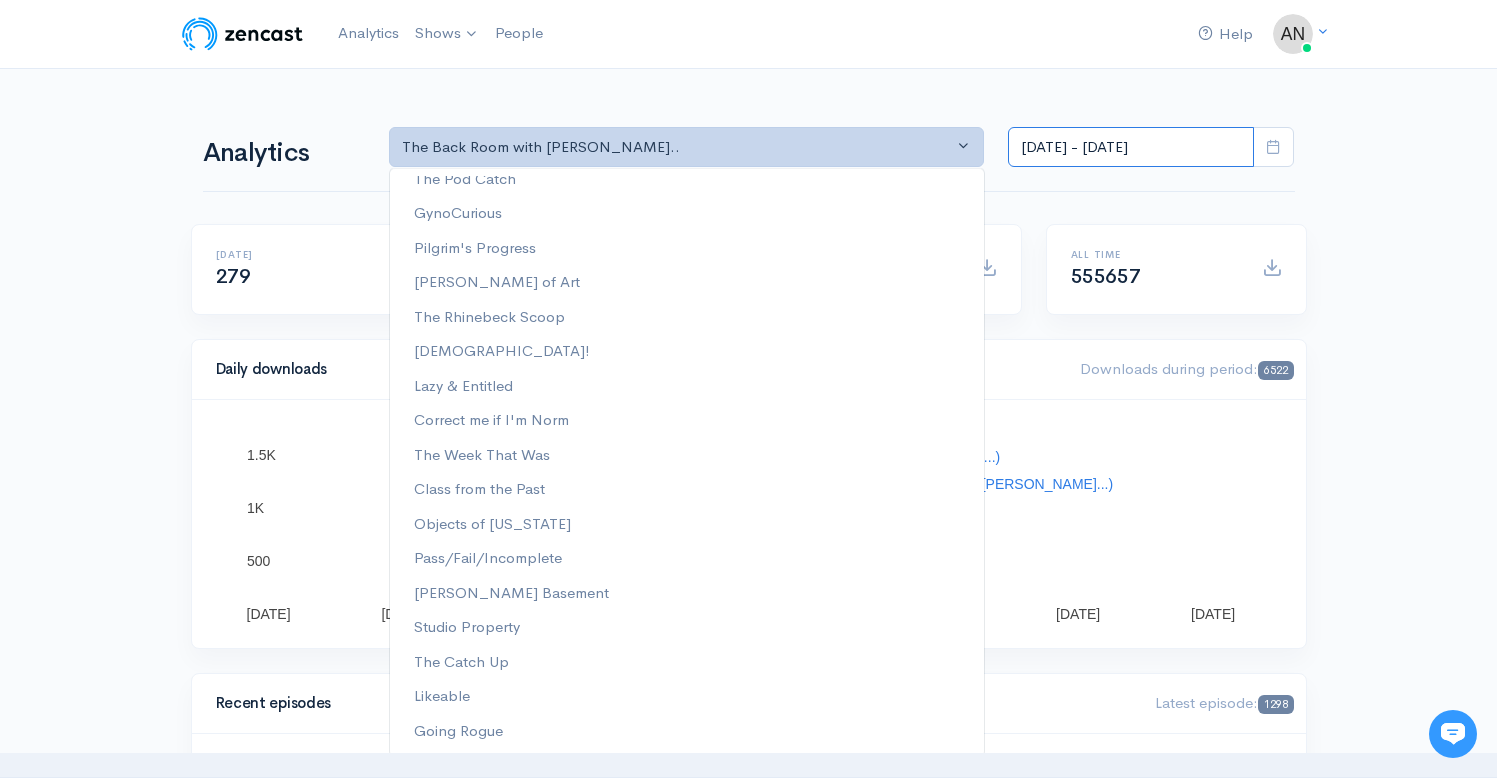 click on "[DATE] - [DATE]" at bounding box center [1131, 147] 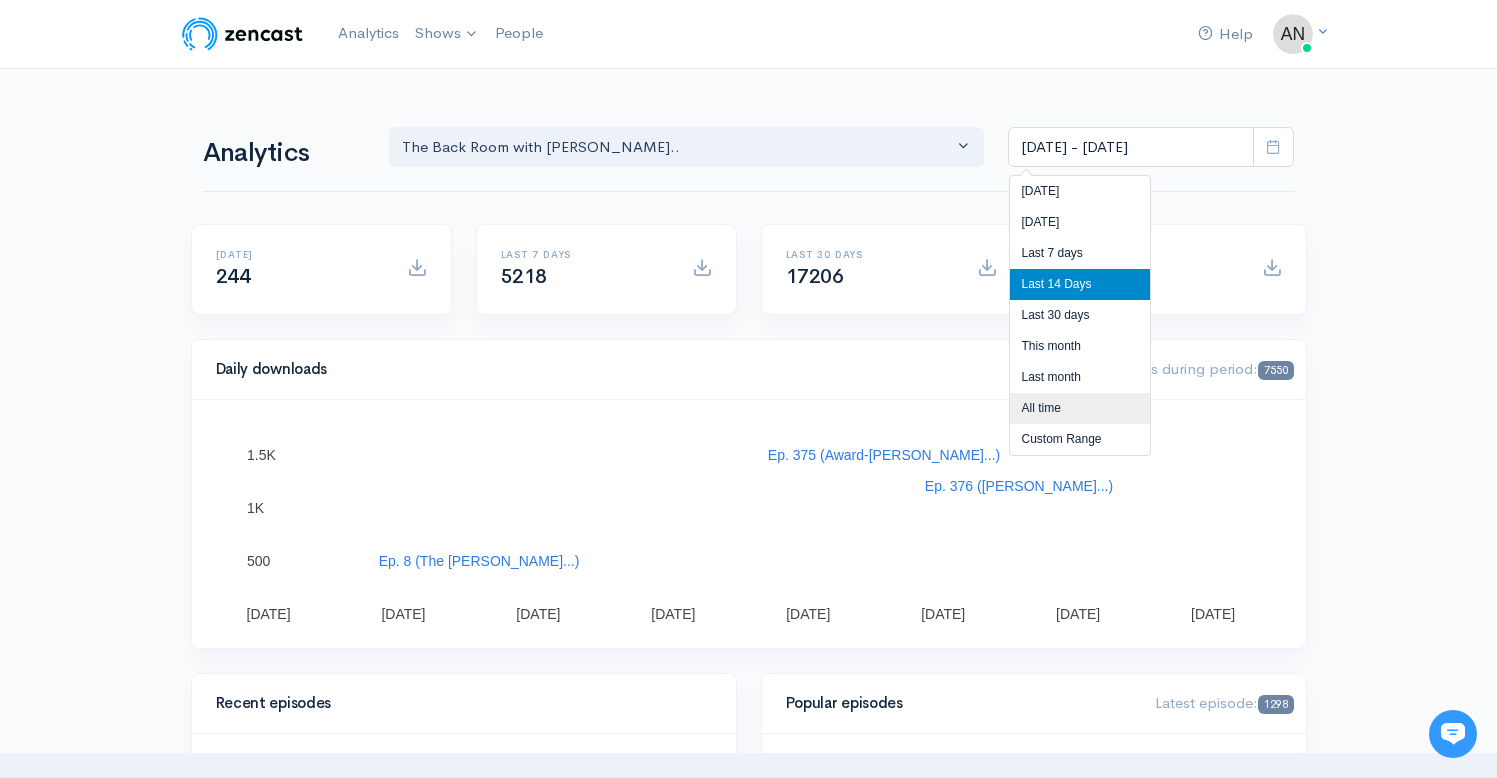 click on "All time" at bounding box center (1080, 408) 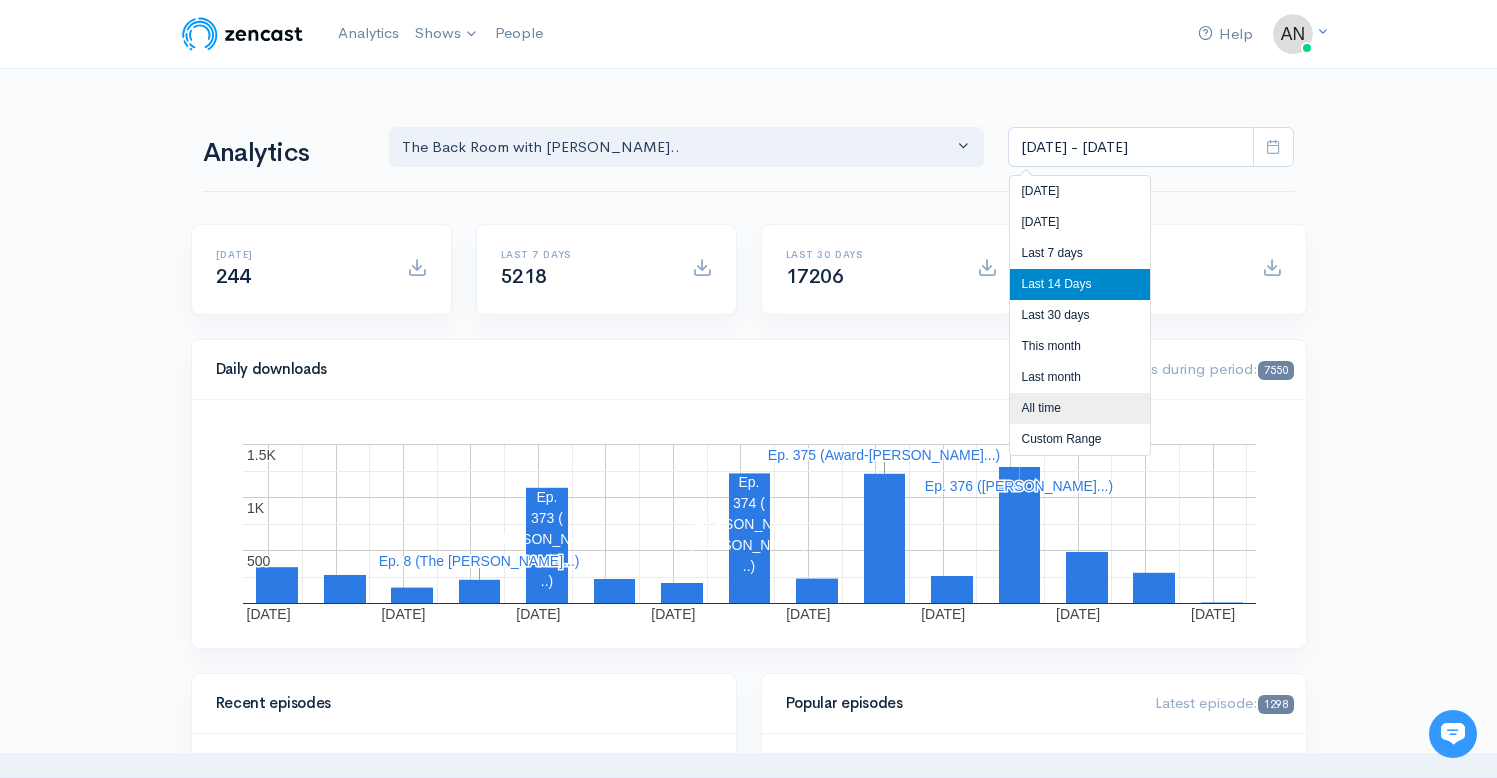 type on "[DATE] - [DATE]" 